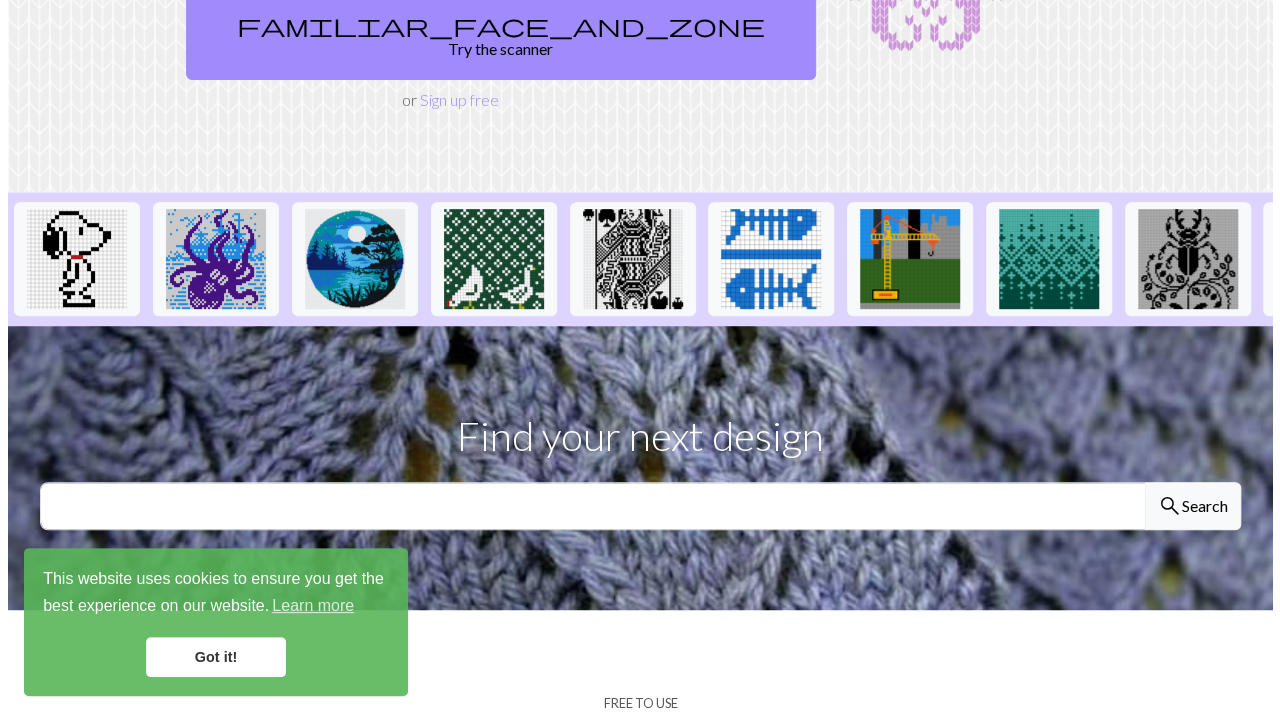 scroll, scrollTop: 0, scrollLeft: 0, axis: both 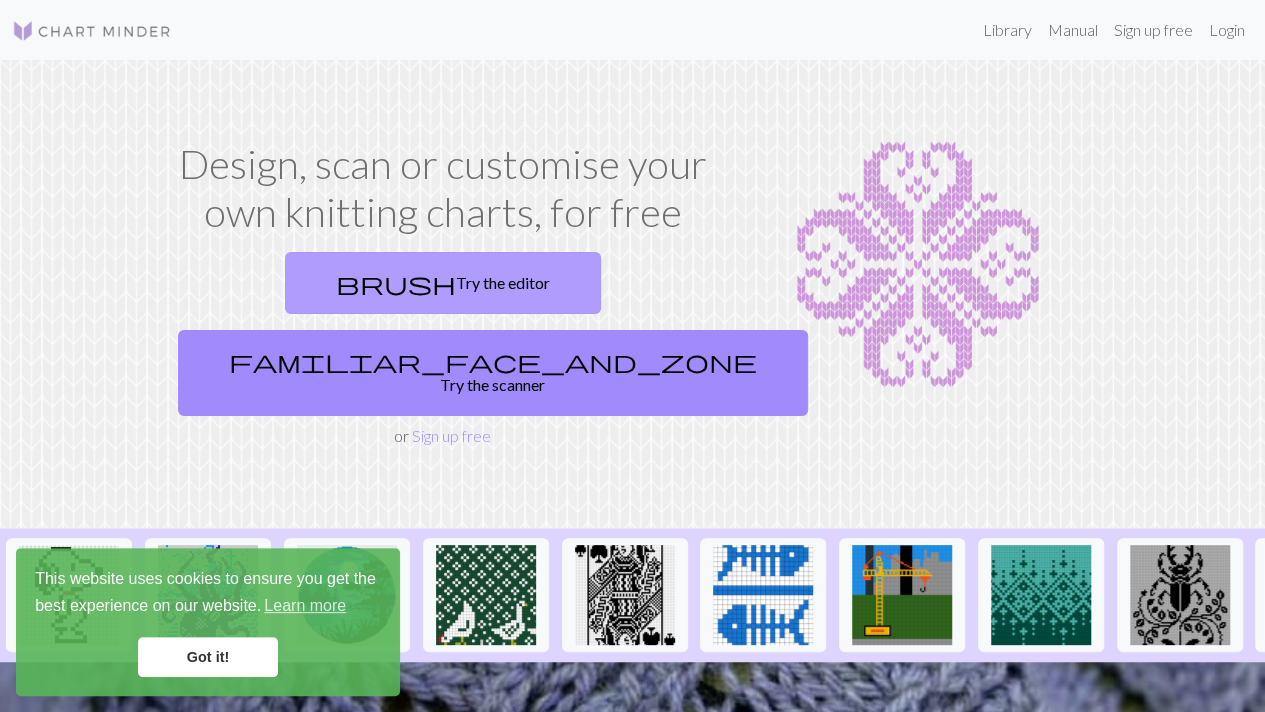 click on "brush  Try the editor" at bounding box center [443, 283] 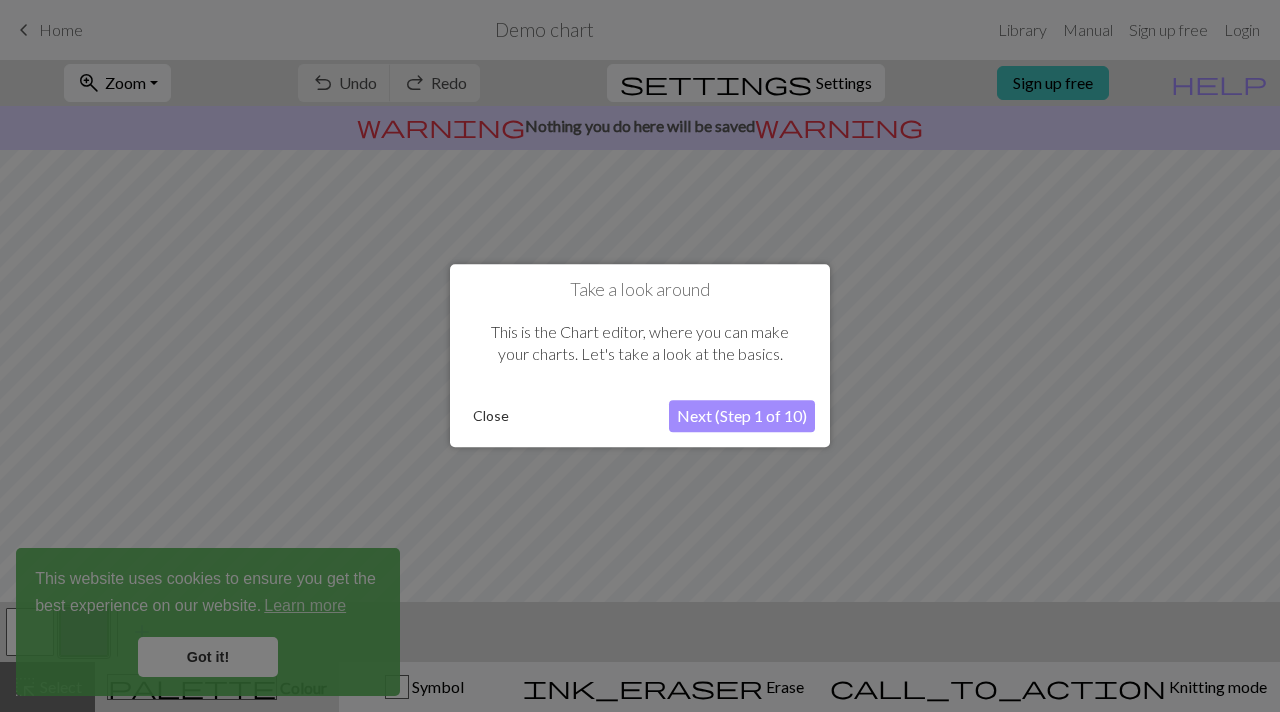 click on "Next (Step 1 of 10)" at bounding box center [742, 417] 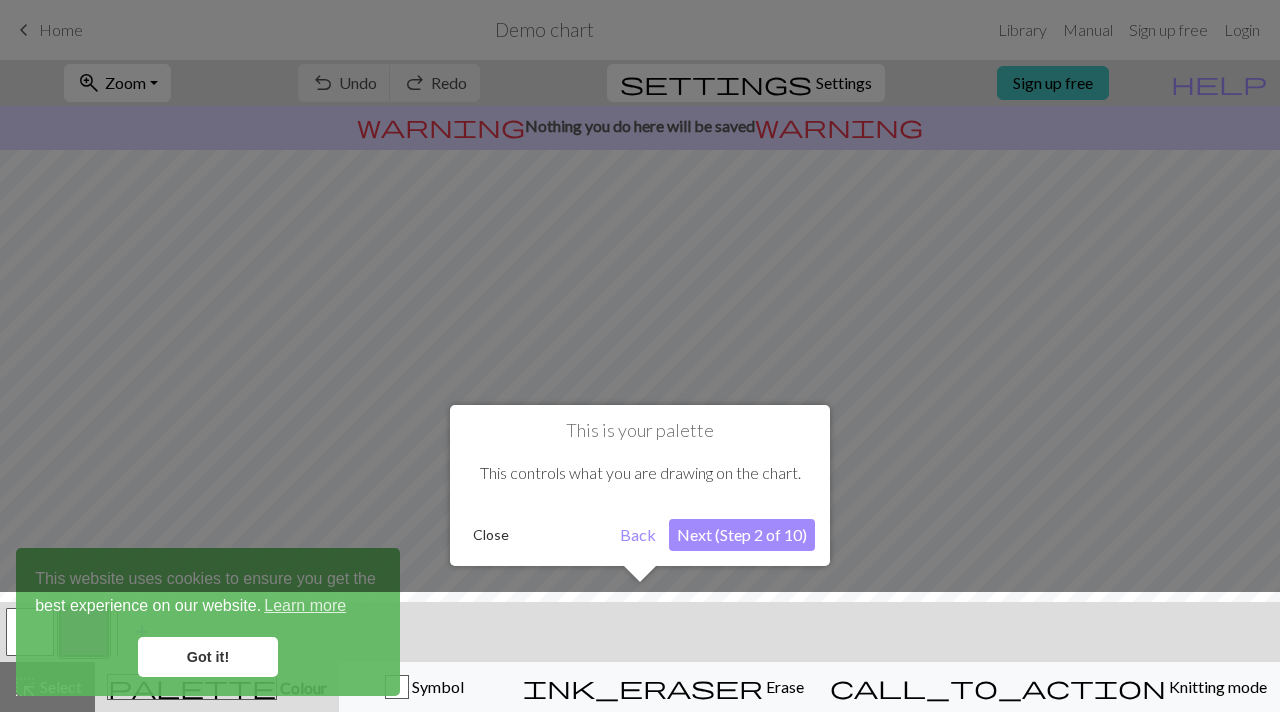 click at bounding box center [640, 657] 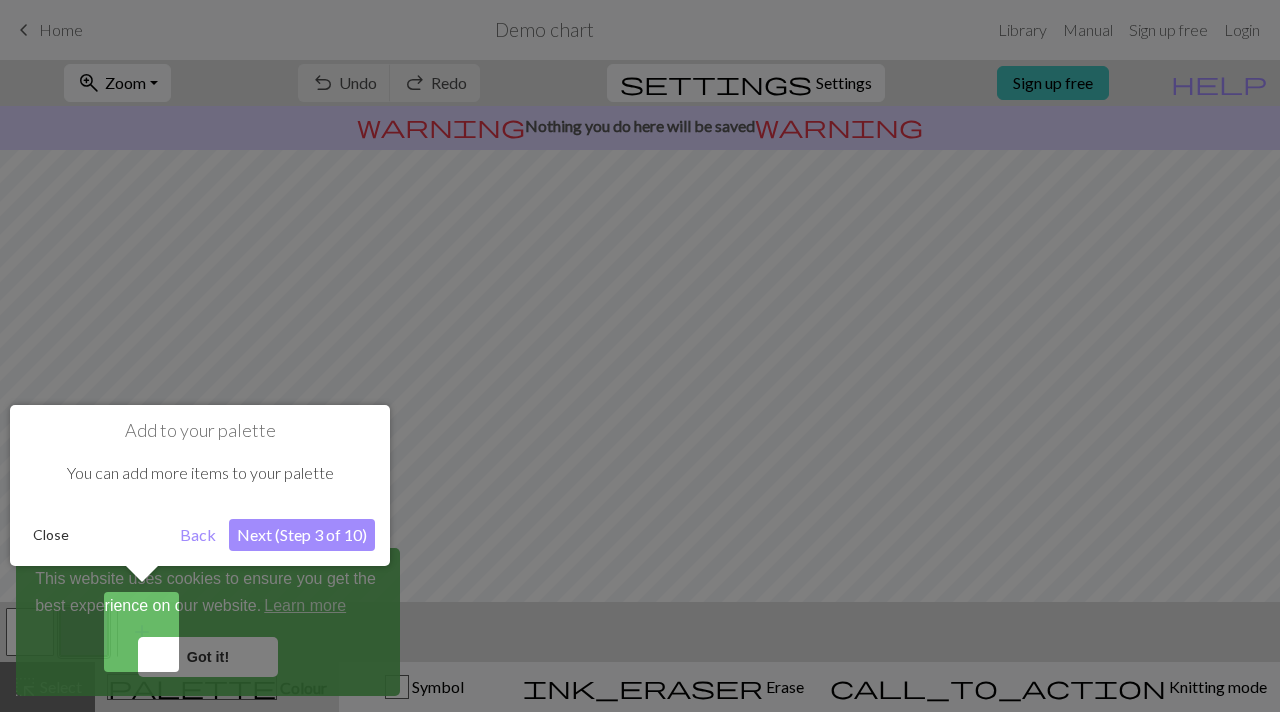 click on "Got it!" at bounding box center [208, 657] 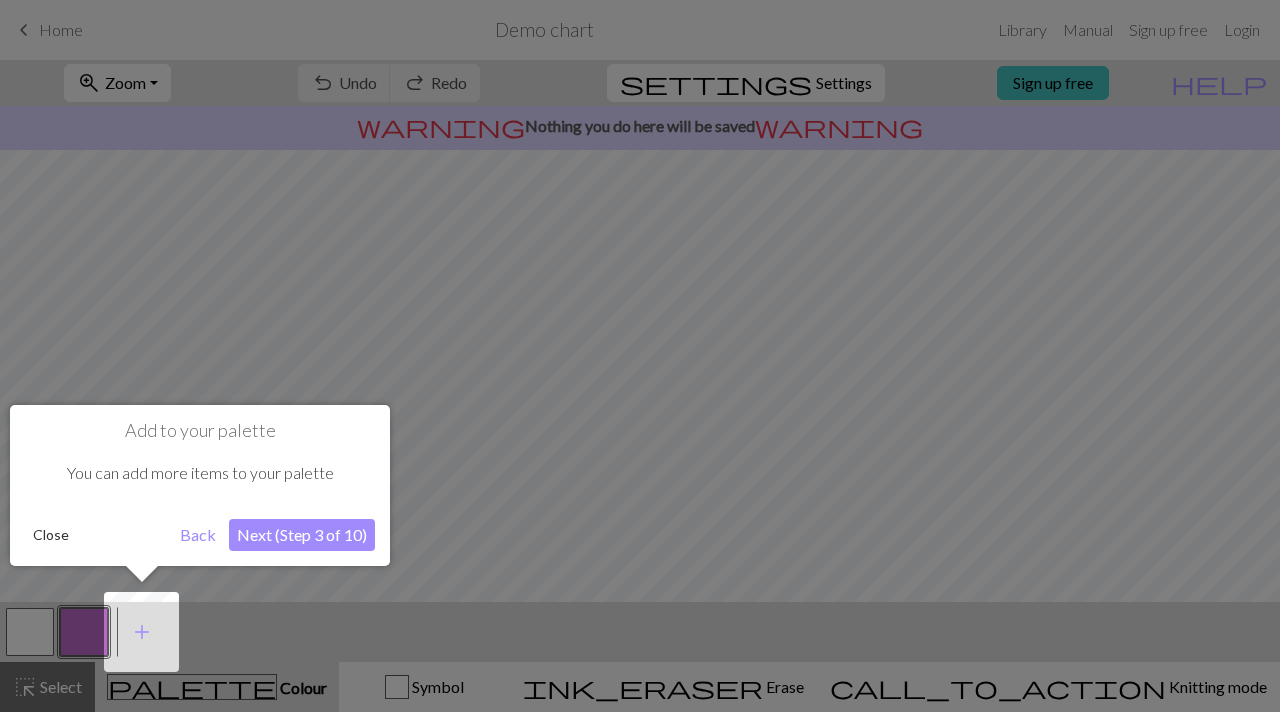 click at bounding box center (640, 356) 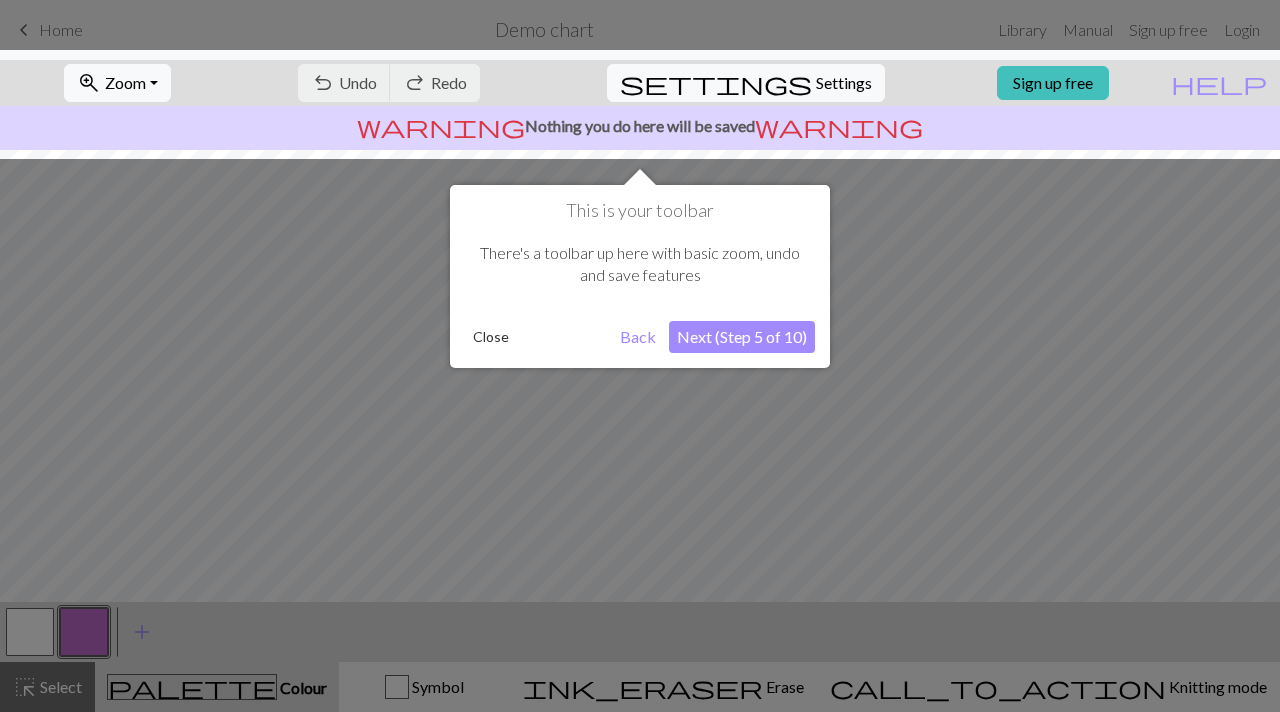 click on "Next (Step 5 of 10)" at bounding box center (742, 337) 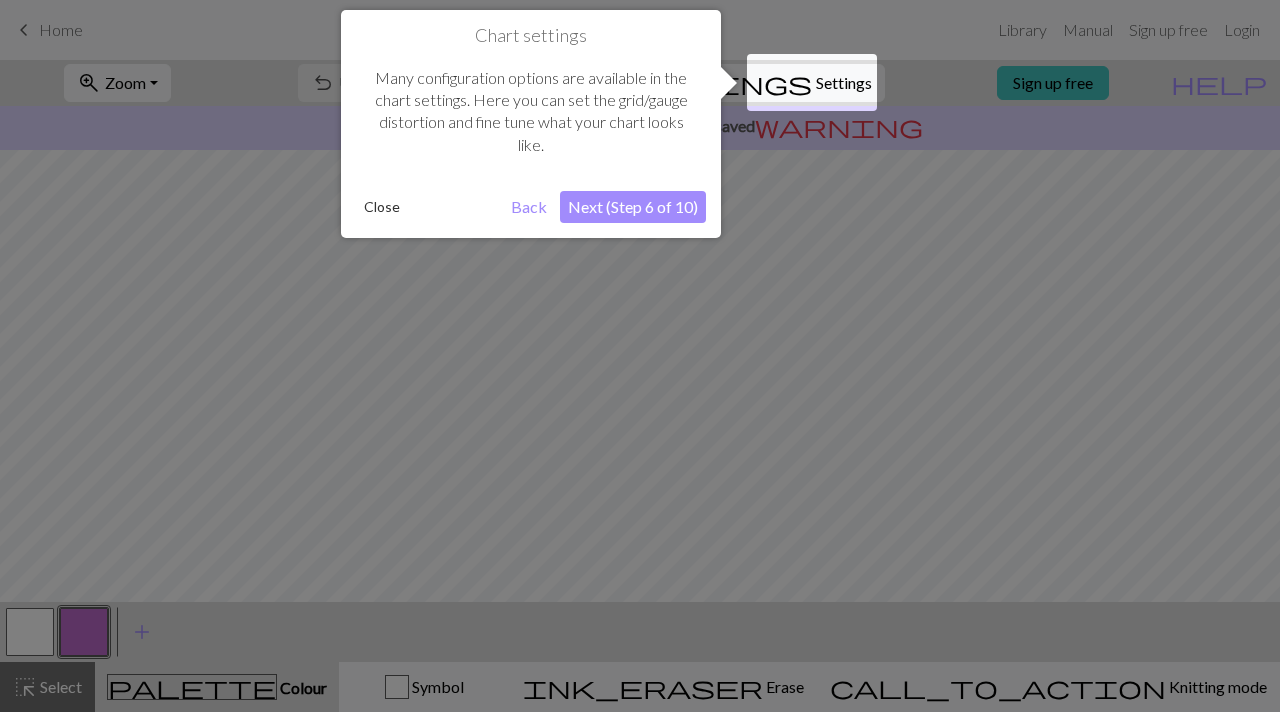 click on "Next (Step 6 of 10)" at bounding box center [633, 207] 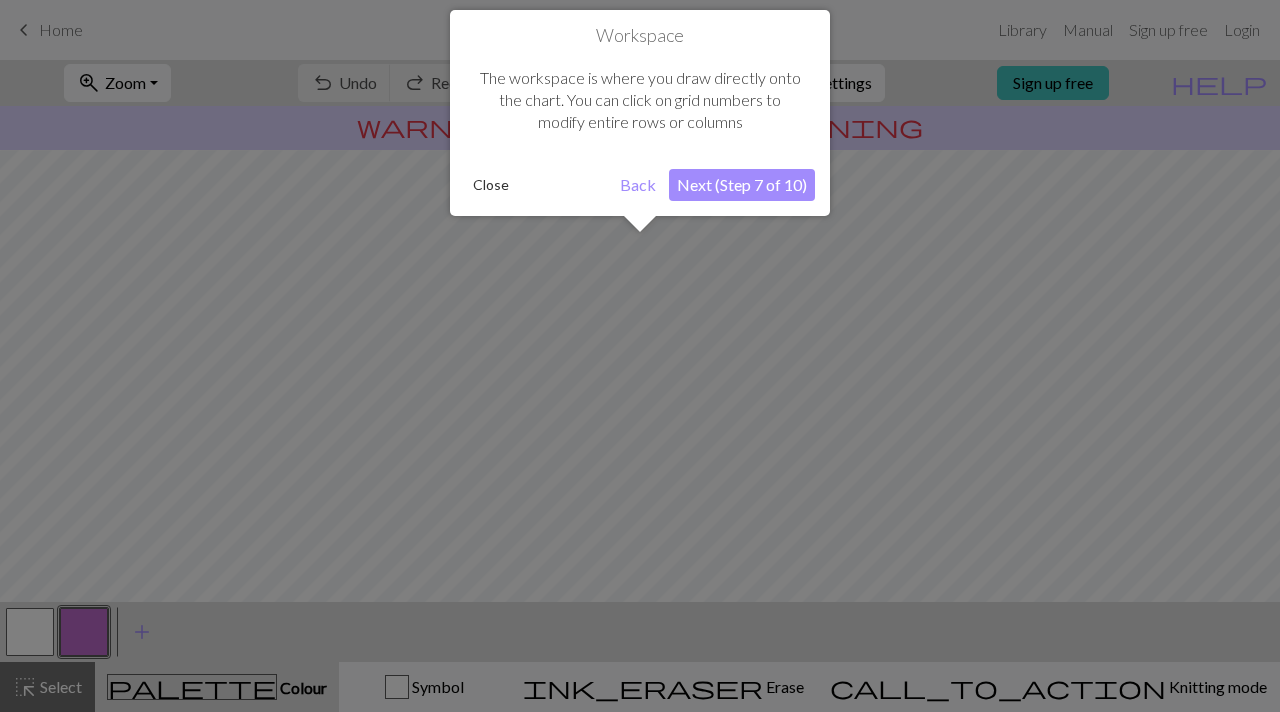 scroll, scrollTop: 119, scrollLeft: 0, axis: vertical 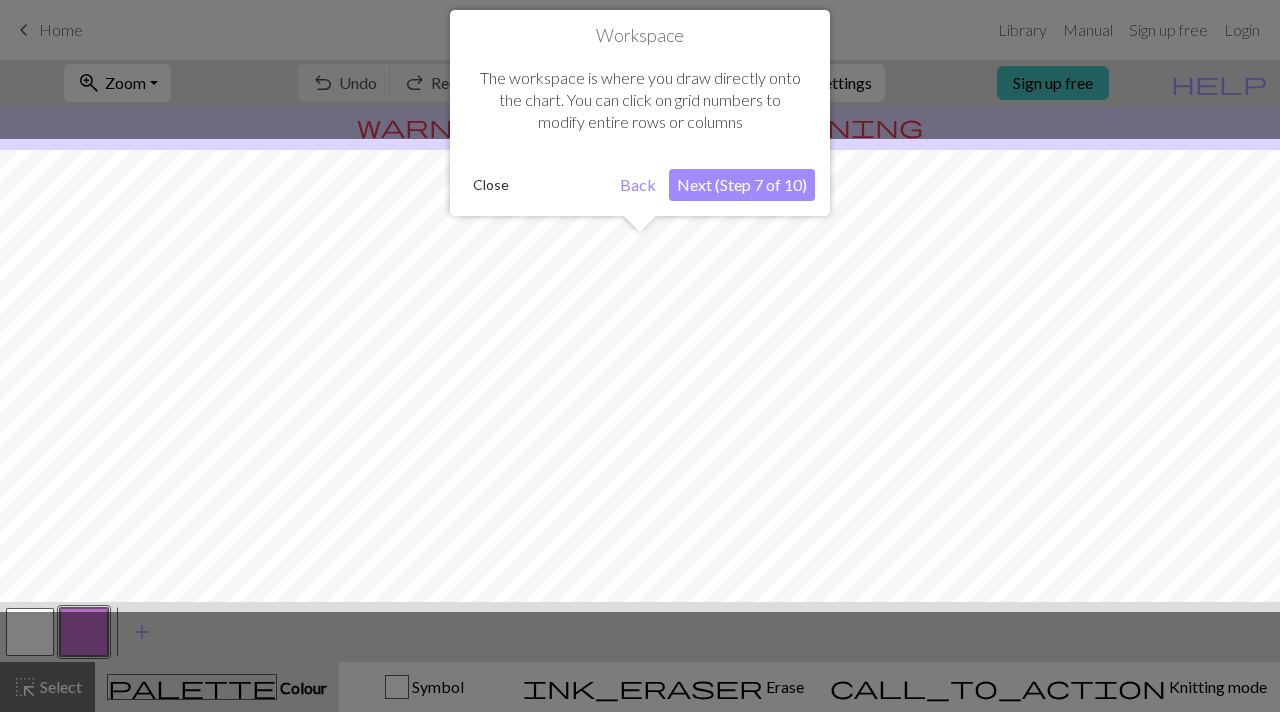click on "Next (Step 7 of 10)" at bounding box center (742, 185) 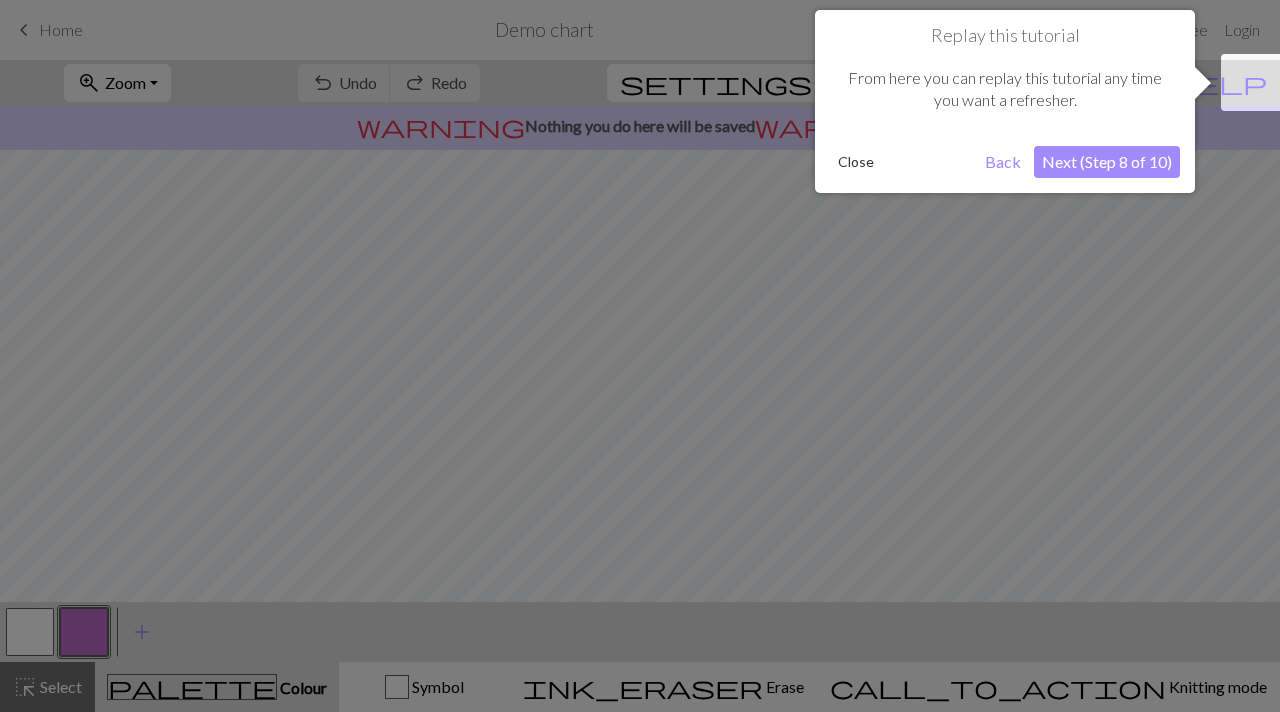 click on "Next (Step 8 of 10)" at bounding box center [1107, 162] 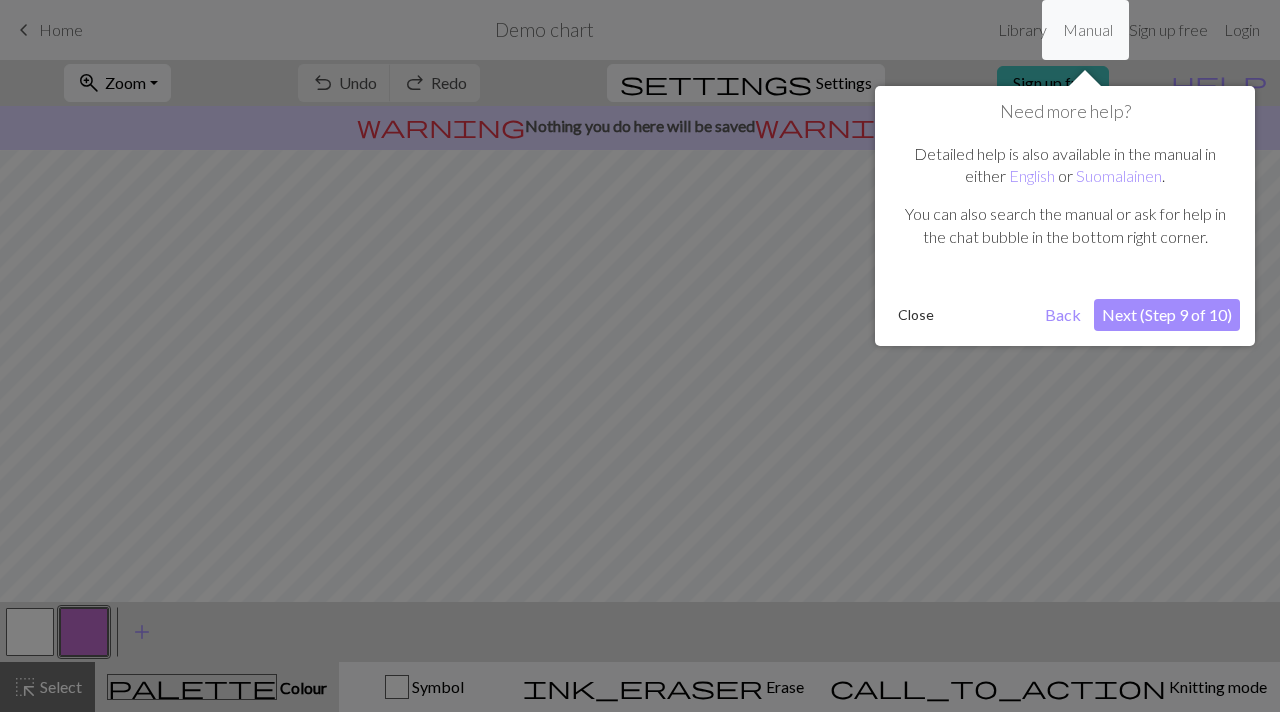 click on "Next (Step 9 of 10)" at bounding box center (1167, 315) 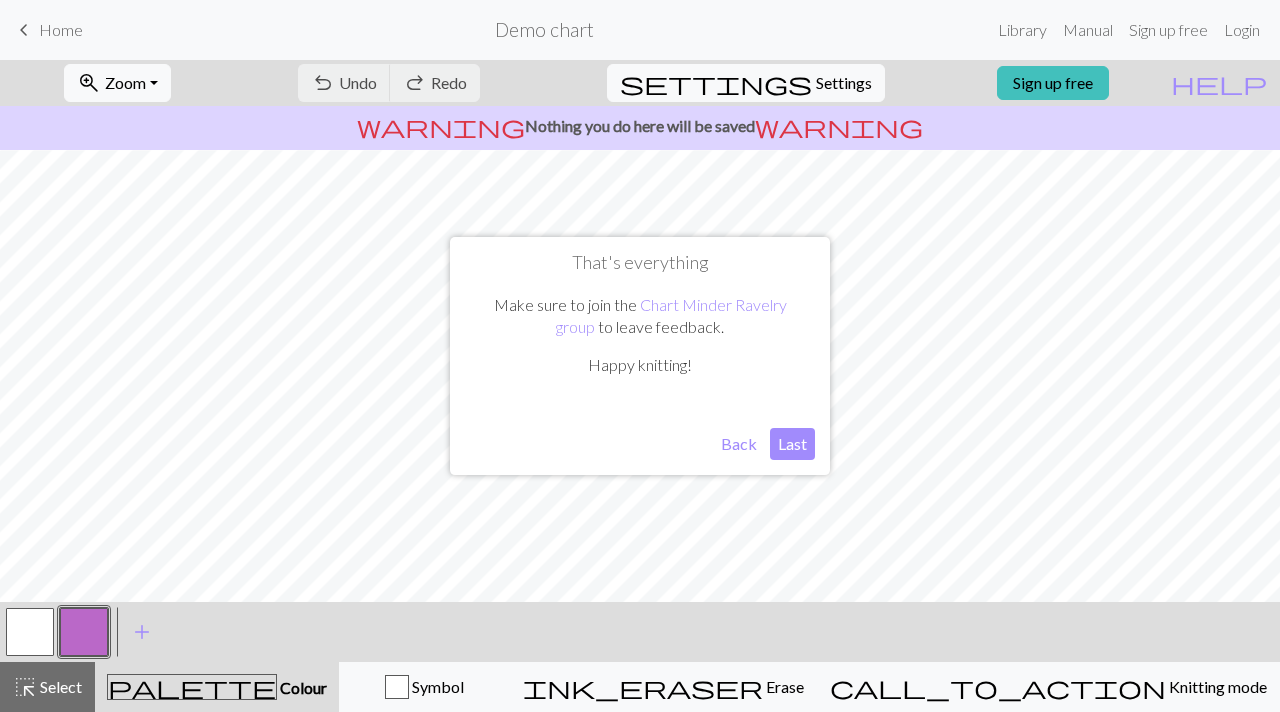 scroll, scrollTop: 0, scrollLeft: 0, axis: both 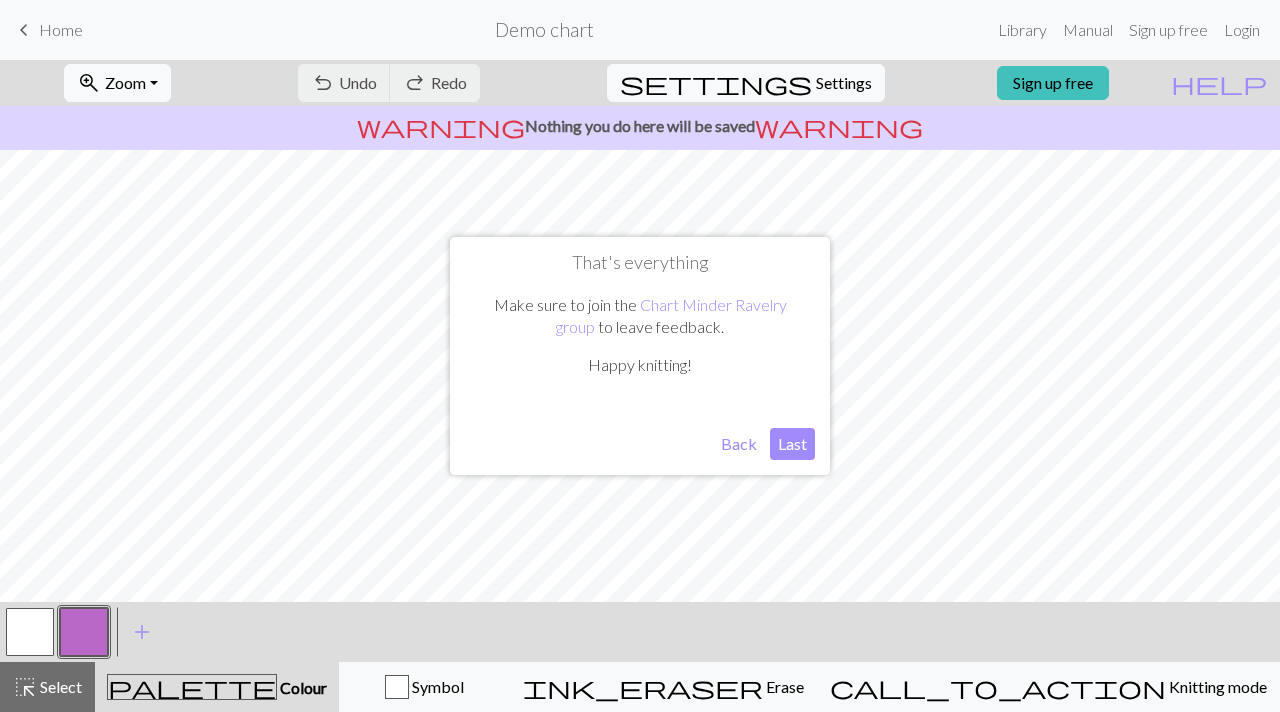 click on "Last" at bounding box center [792, 444] 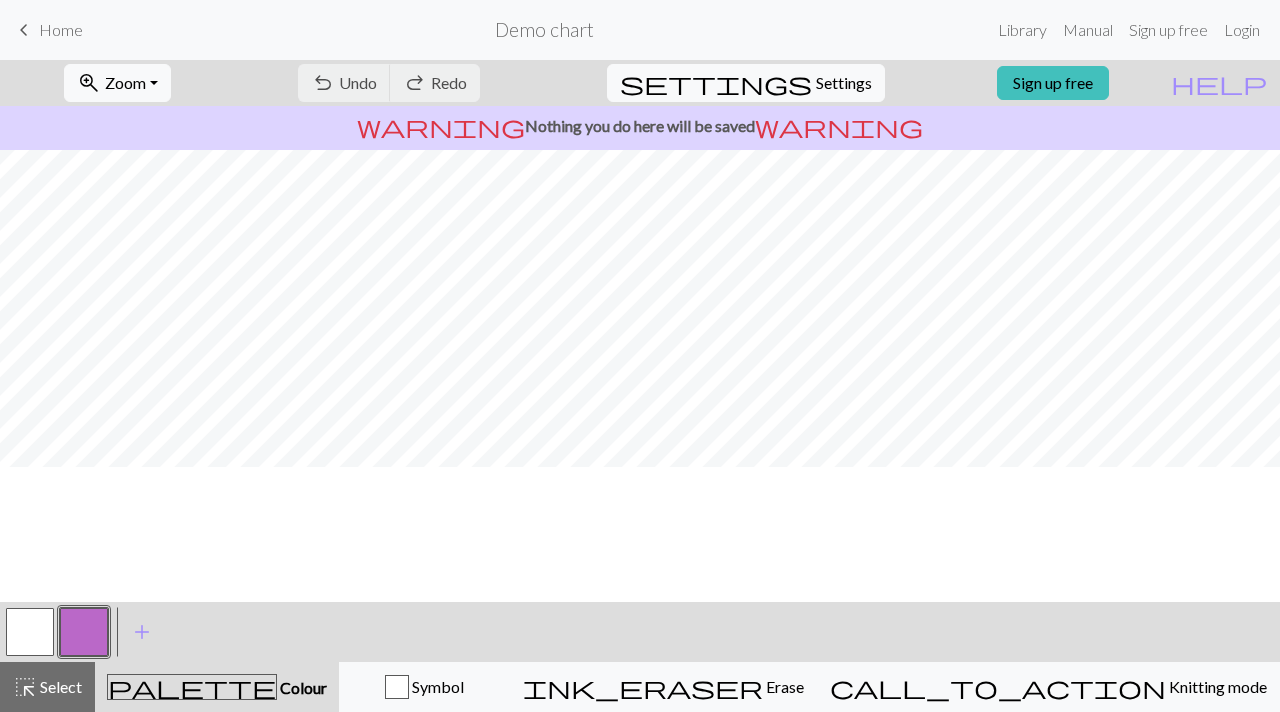scroll, scrollTop: 292, scrollLeft: 0, axis: vertical 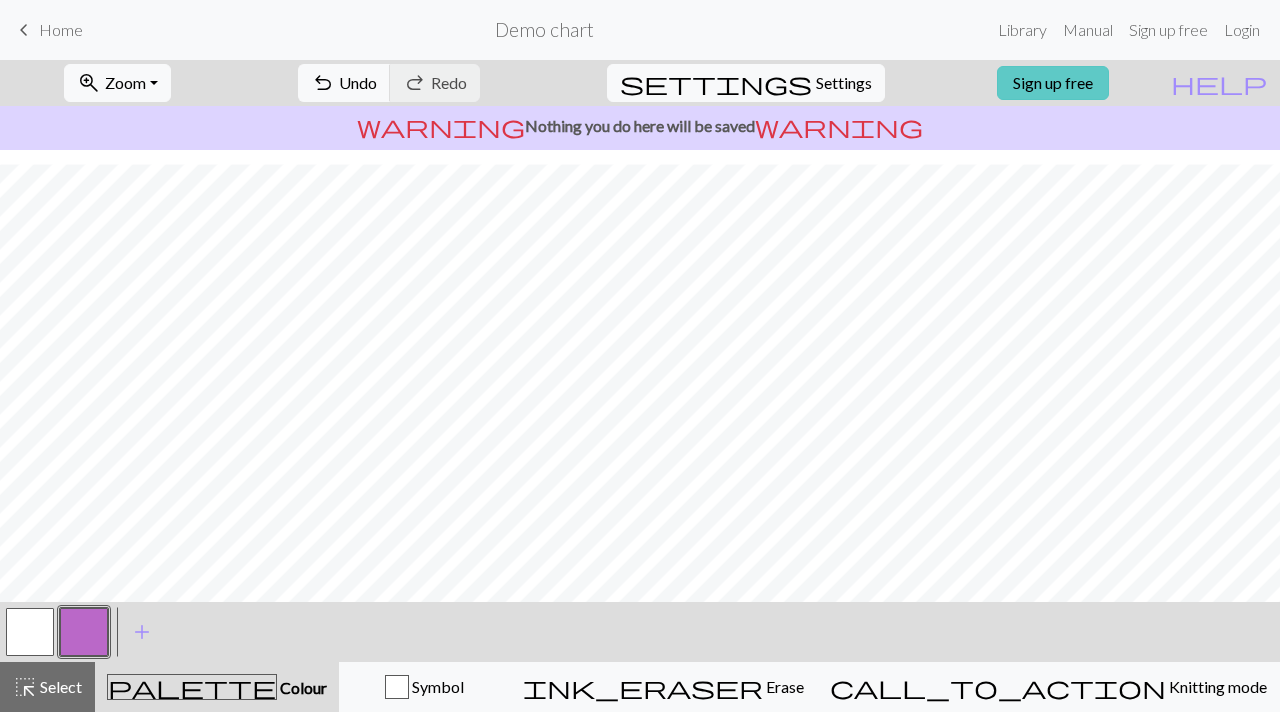 click on "Sign up free" at bounding box center (1053, 83) 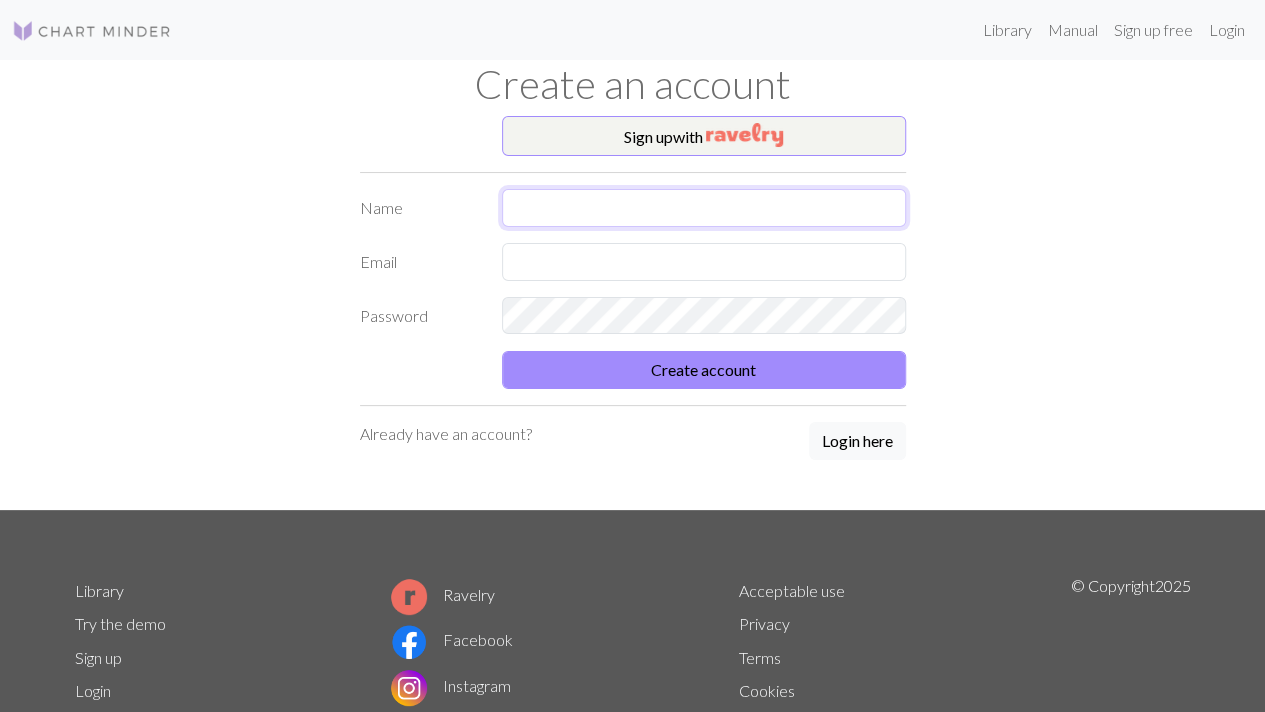 click at bounding box center [704, 208] 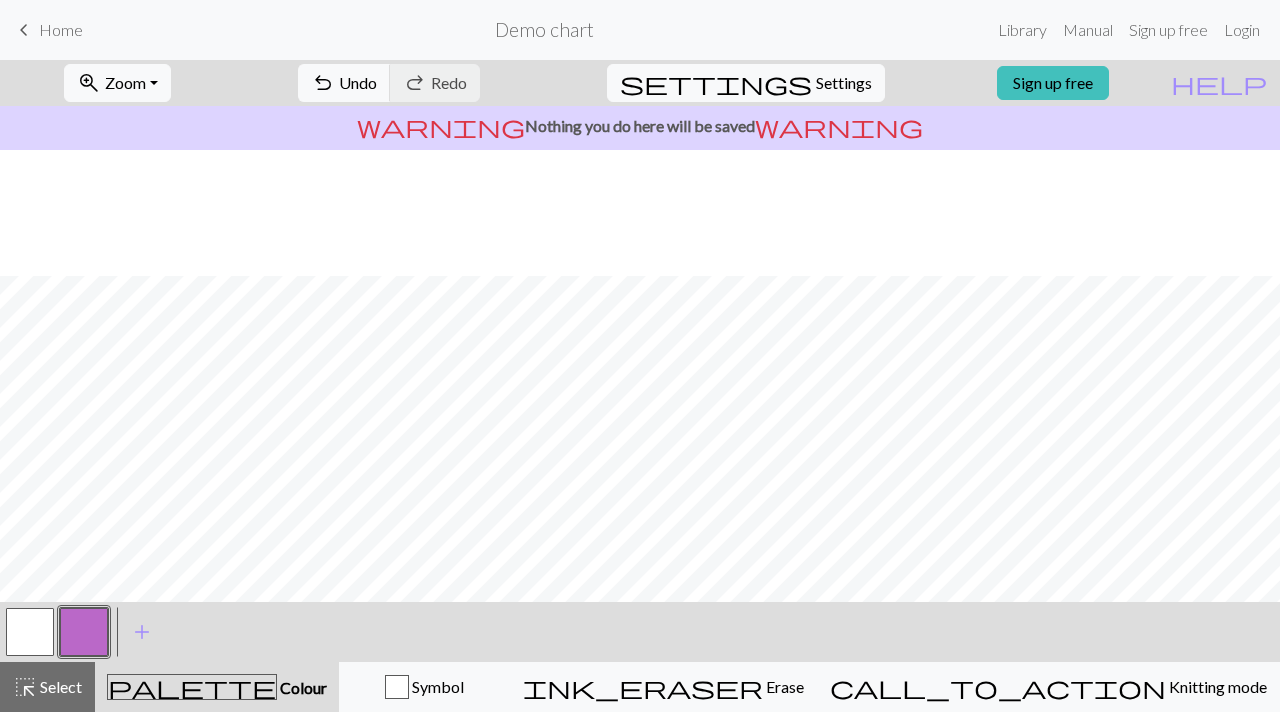 scroll, scrollTop: 292, scrollLeft: 0, axis: vertical 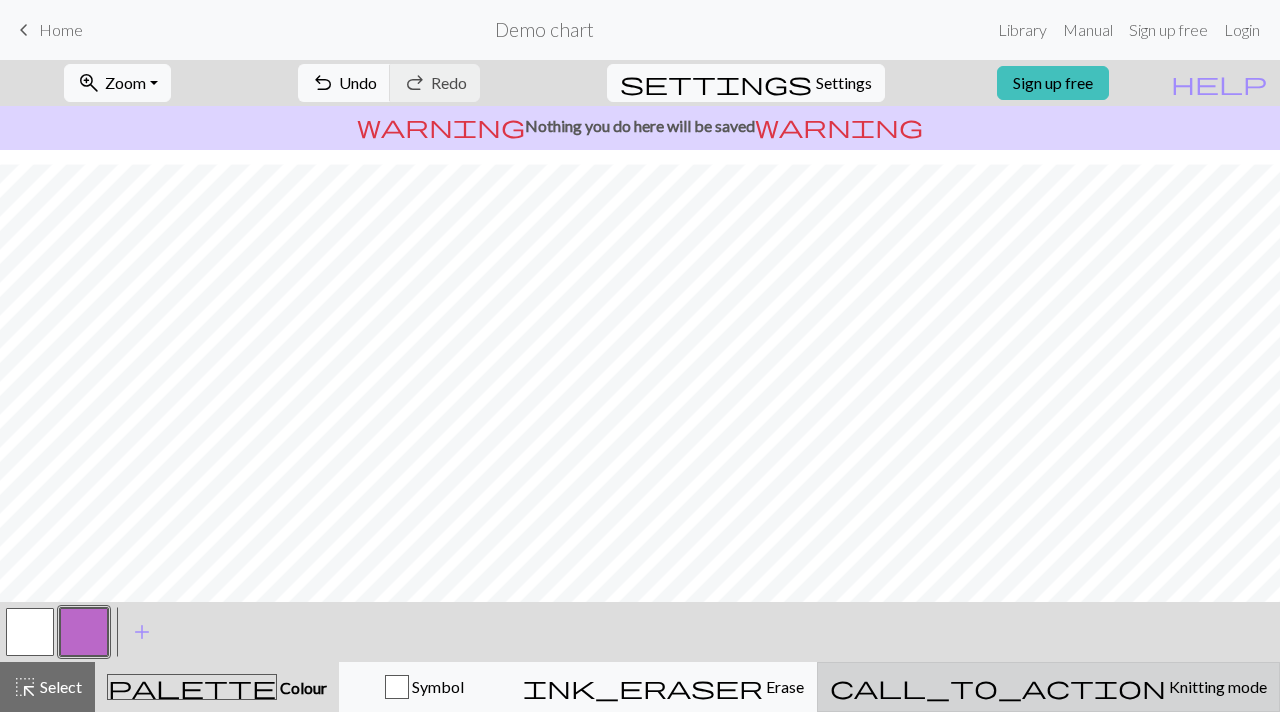 click on "Knitting mode" at bounding box center (1216, 686) 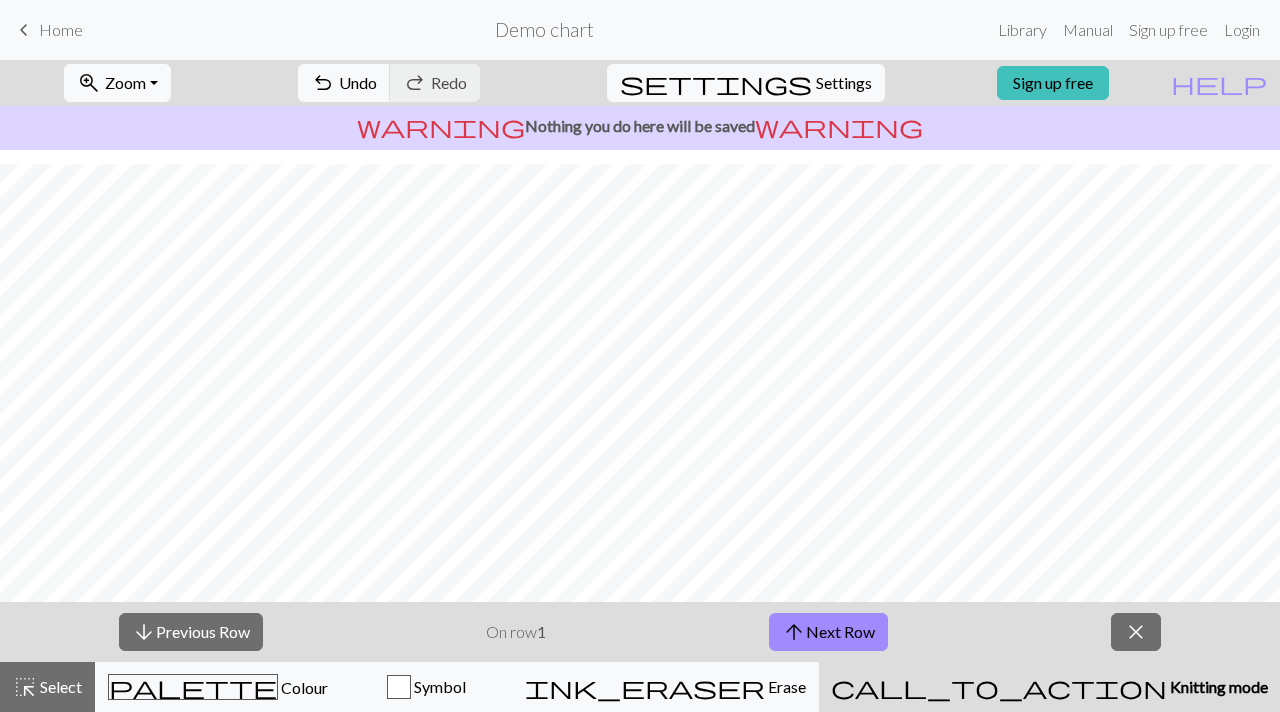 click on "call_to_action   Knitting mode   Knitting mode" at bounding box center [1049, 687] 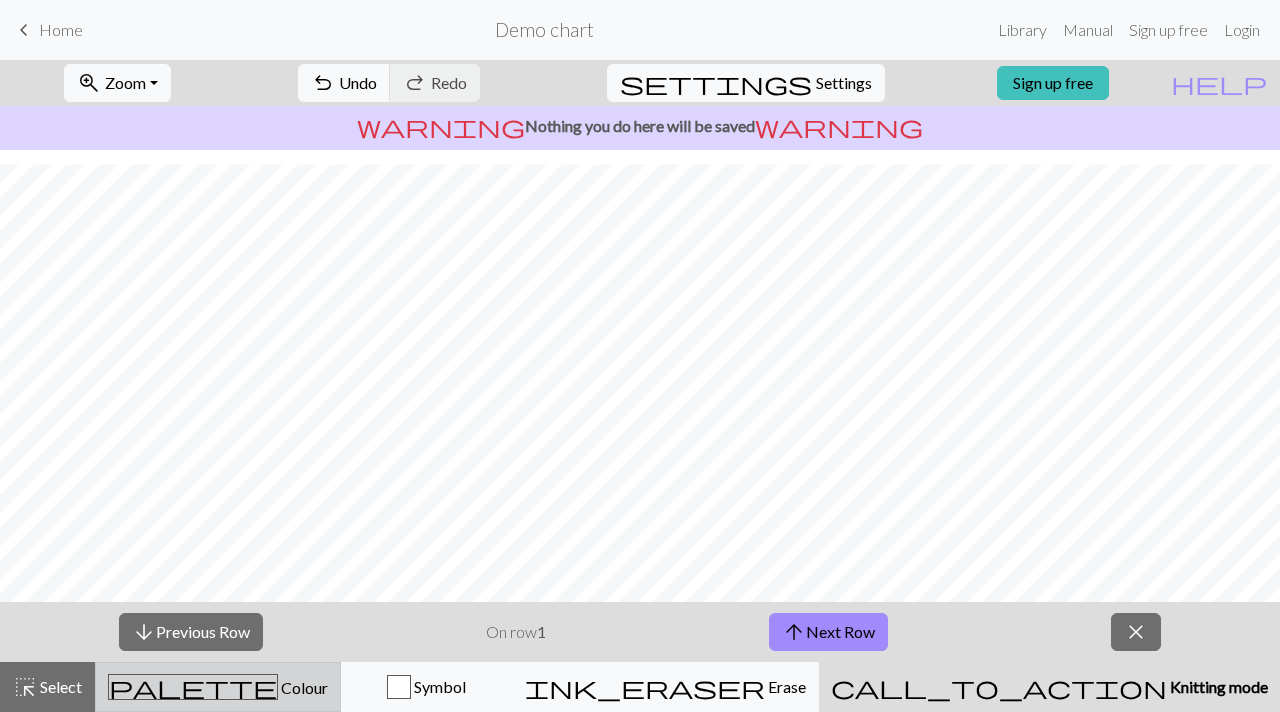 click on "Colour" at bounding box center [303, 687] 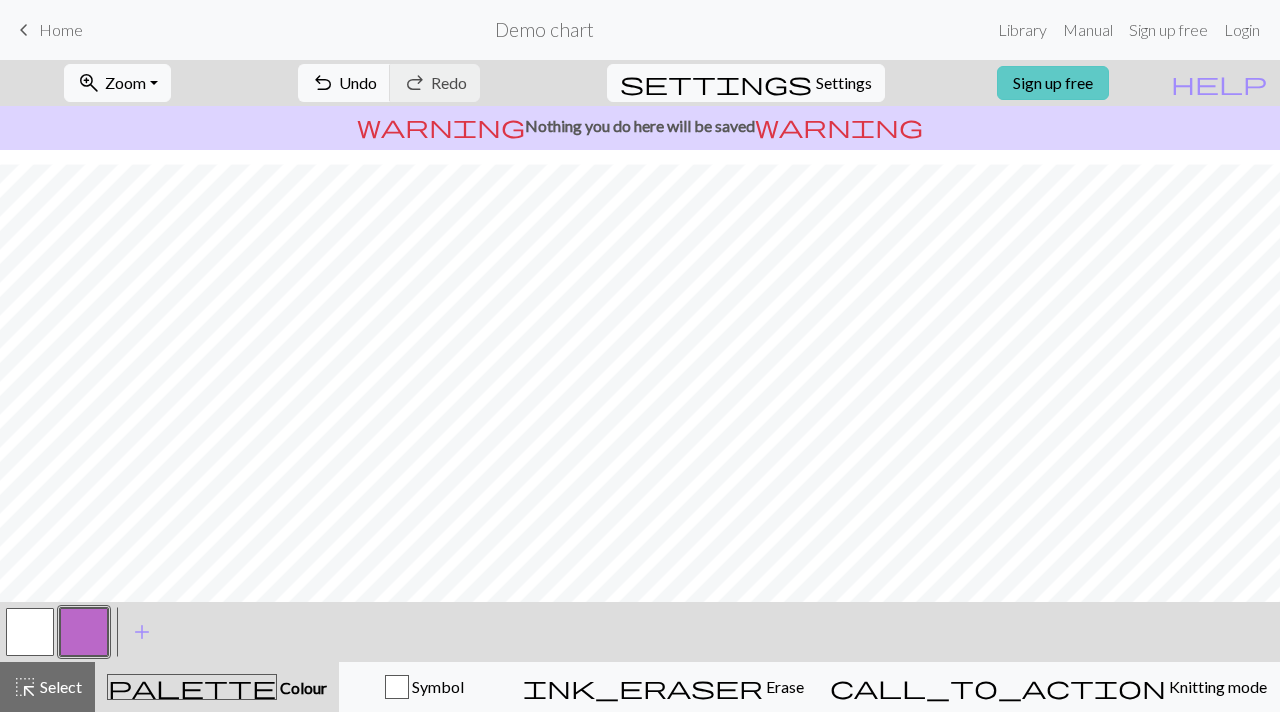 click on "Sign up free" at bounding box center [1053, 83] 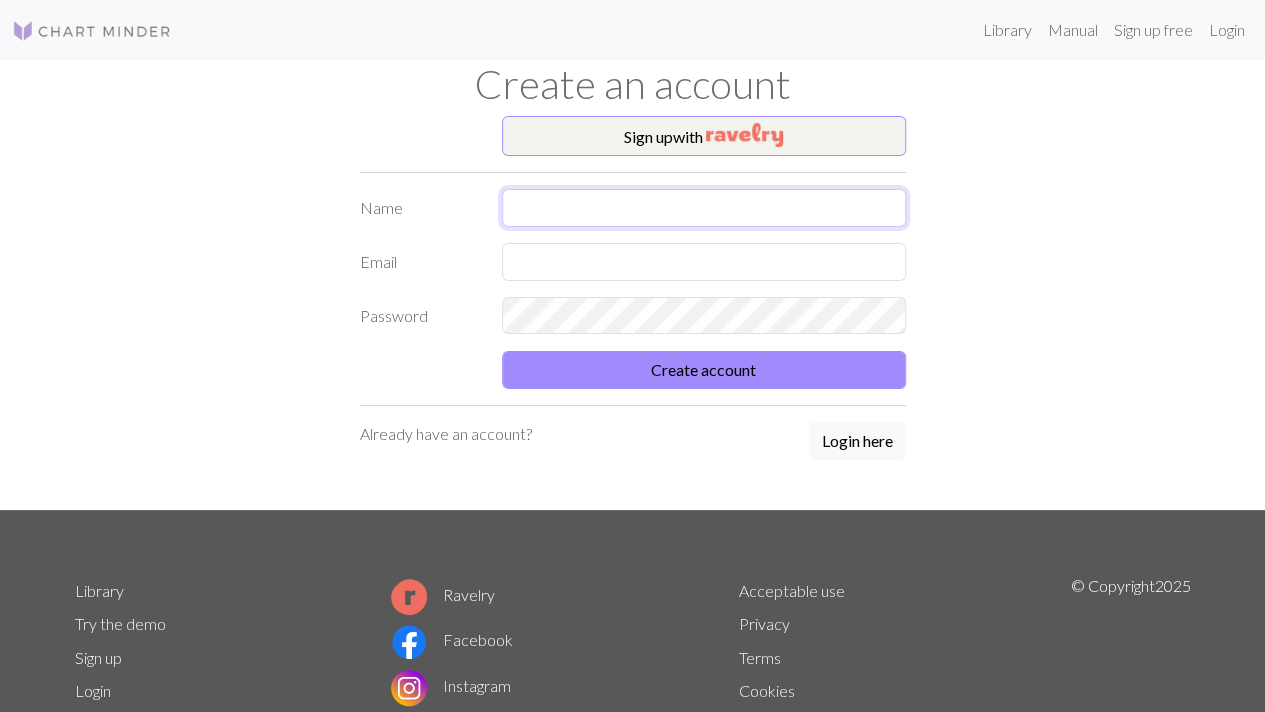 click at bounding box center (704, 208) 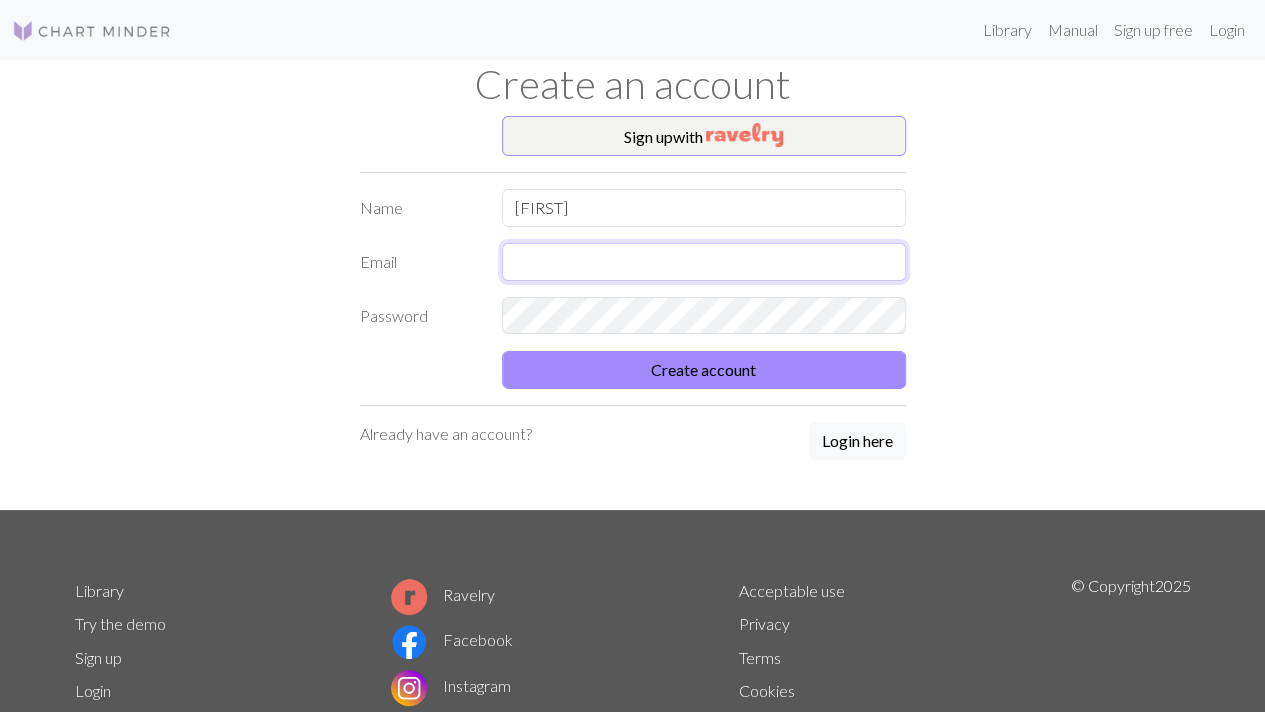 click at bounding box center (704, 262) 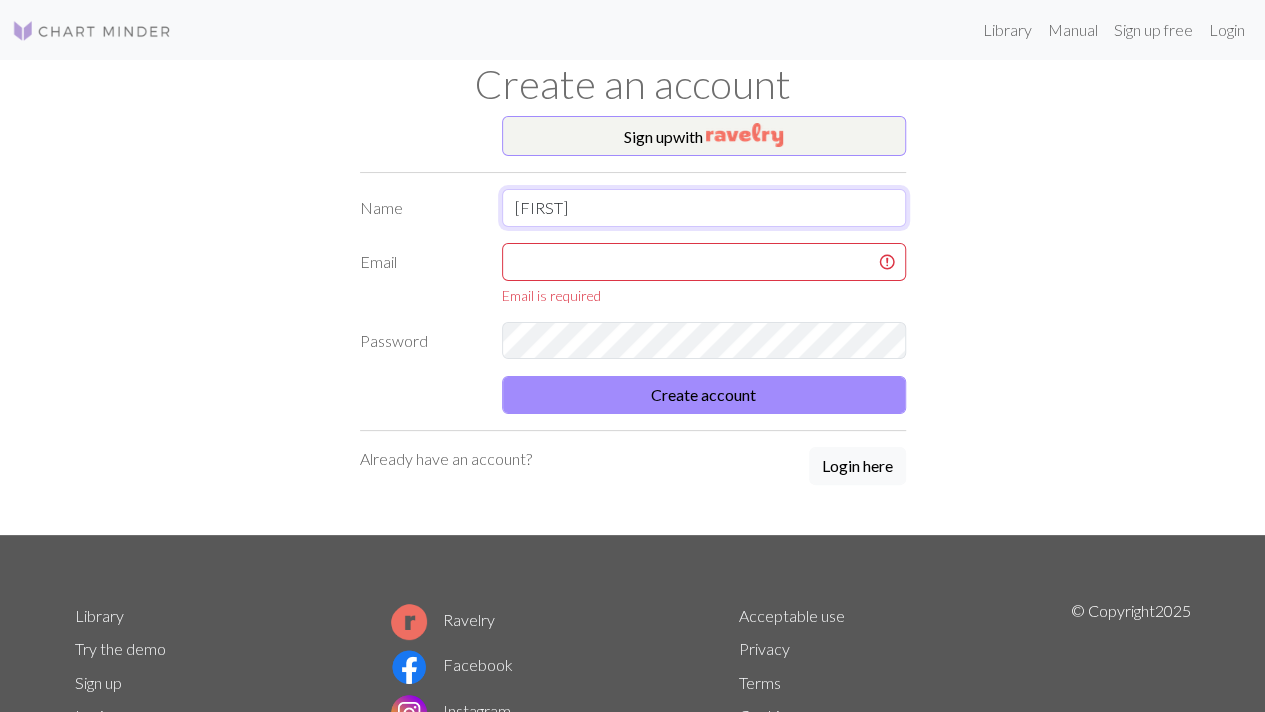 click on "Paul" at bounding box center [704, 208] 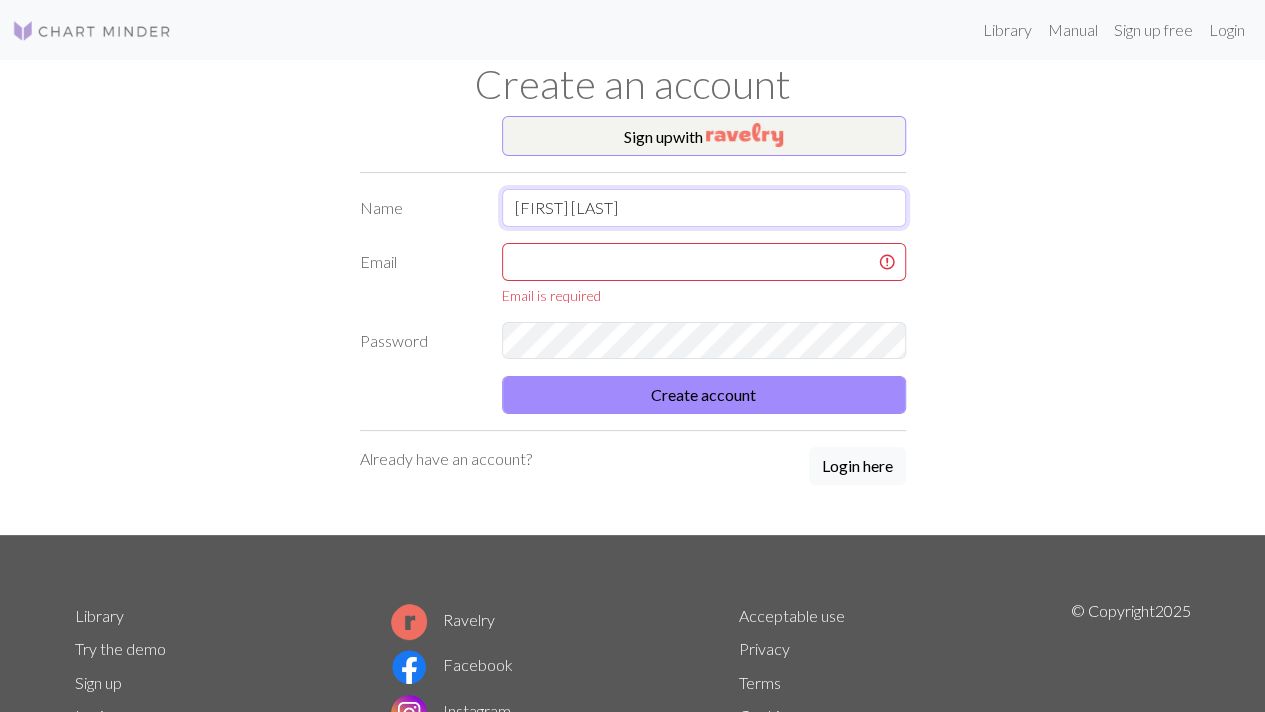 type on "[FIRST] [LAST]" 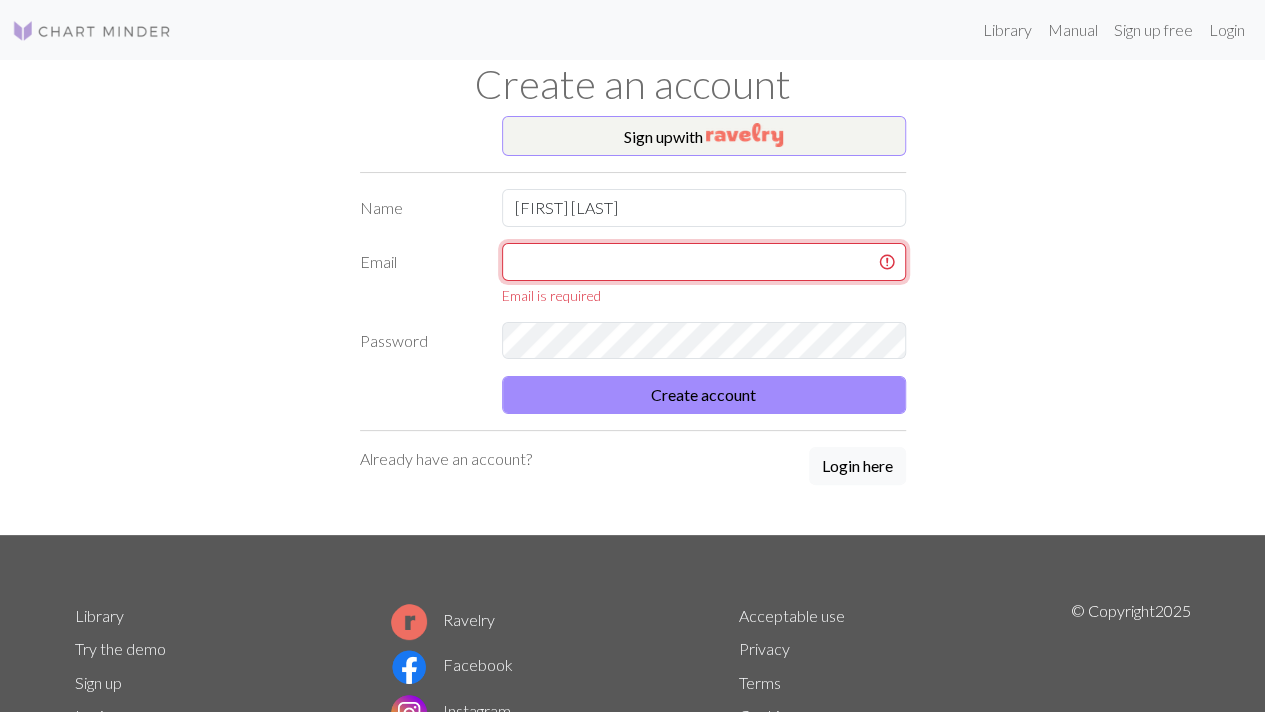 click at bounding box center [704, 262] 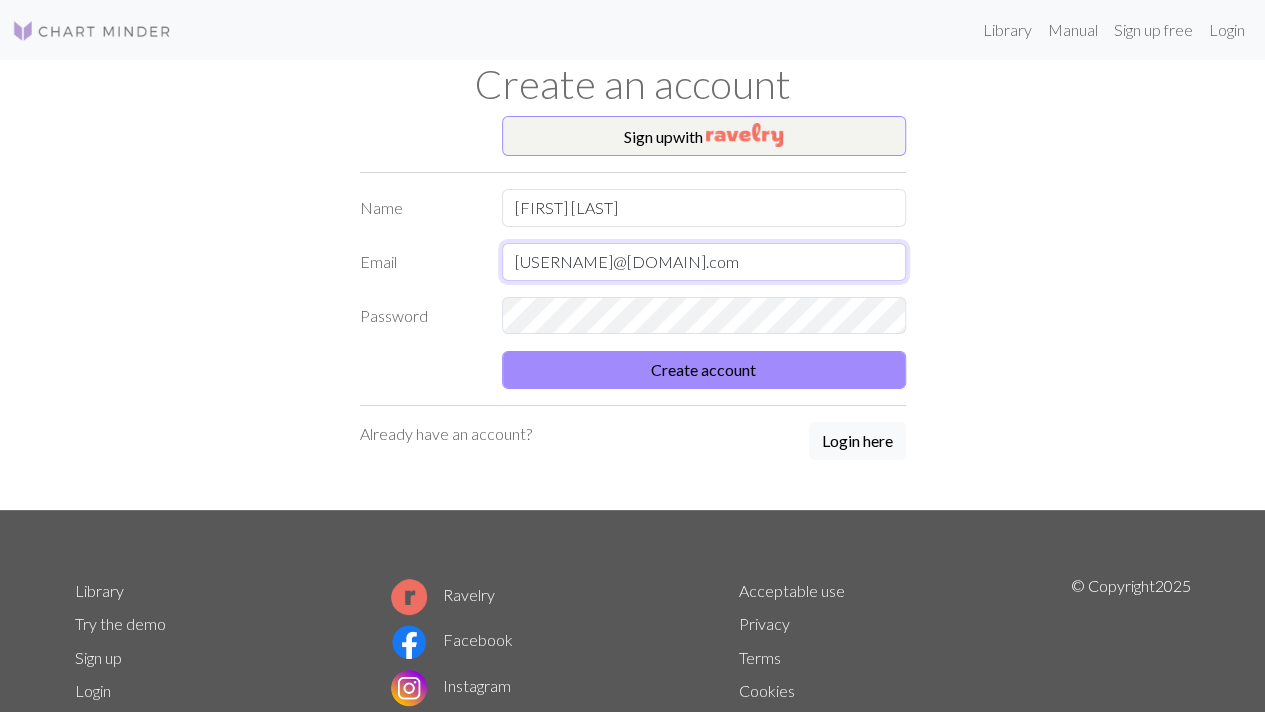 type on "graserpj@gmail.com" 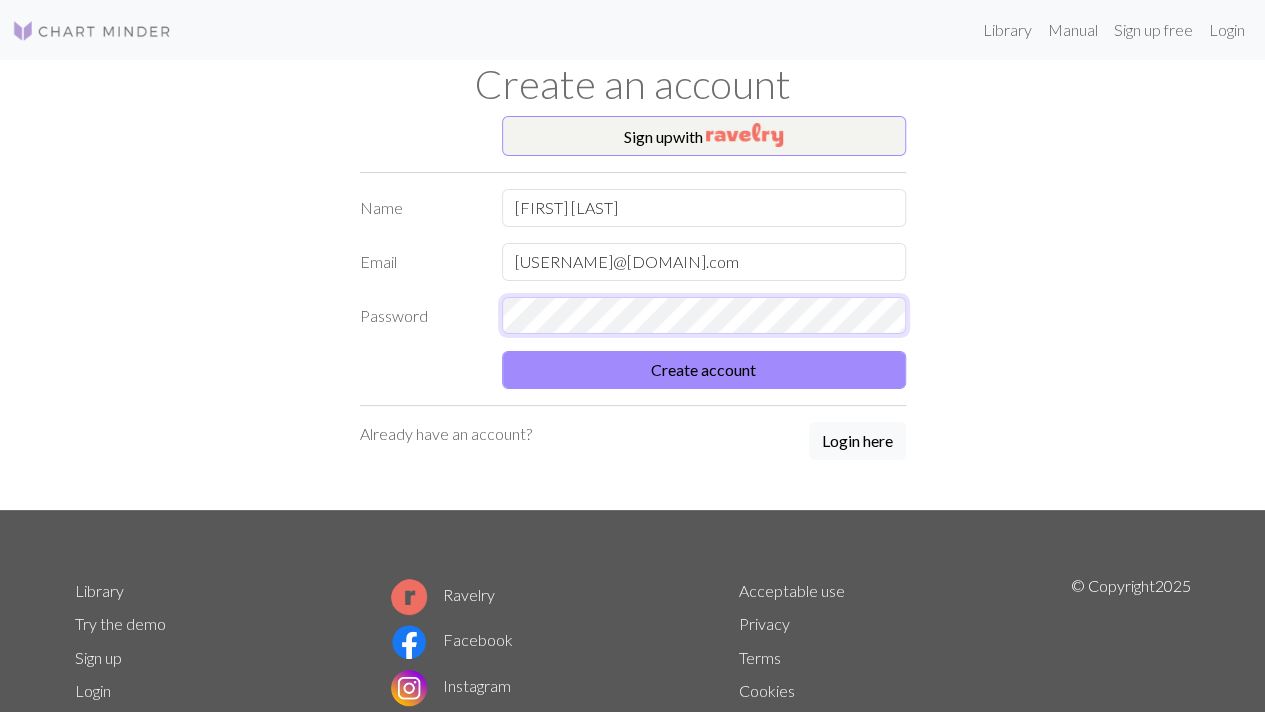 click on "Create account" at bounding box center [704, 370] 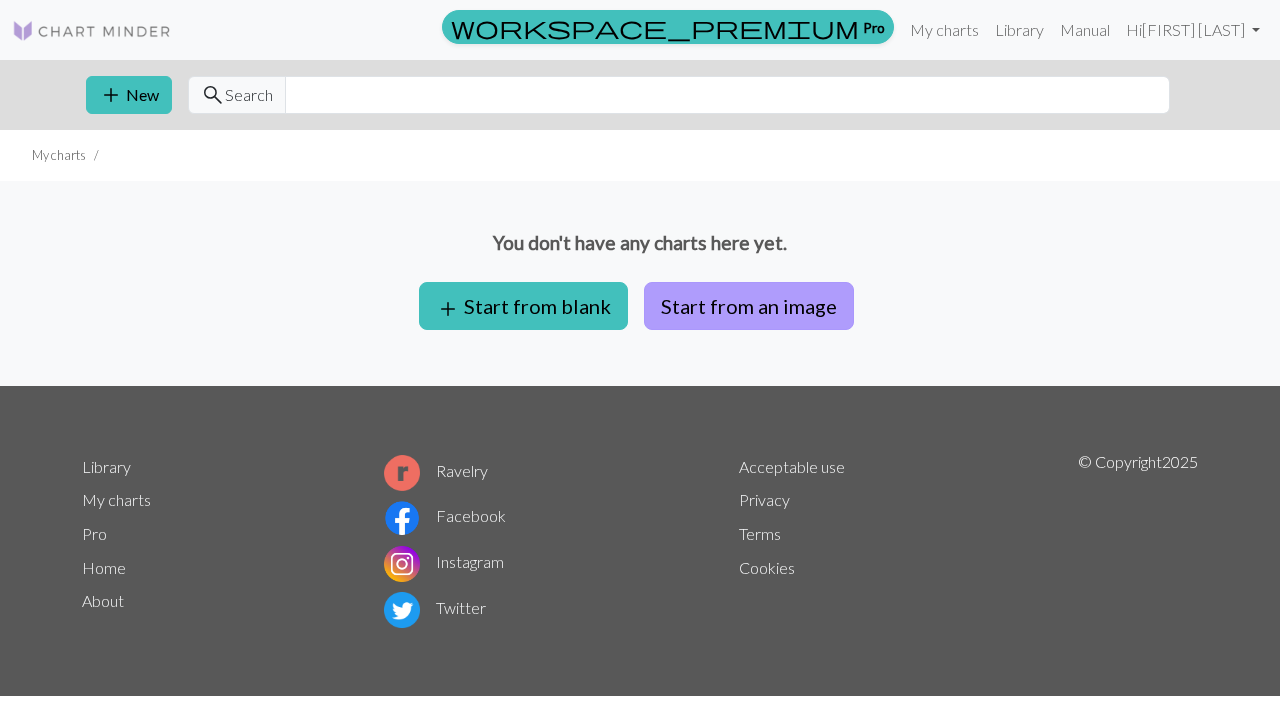 click on "Start from an image" at bounding box center [749, 306] 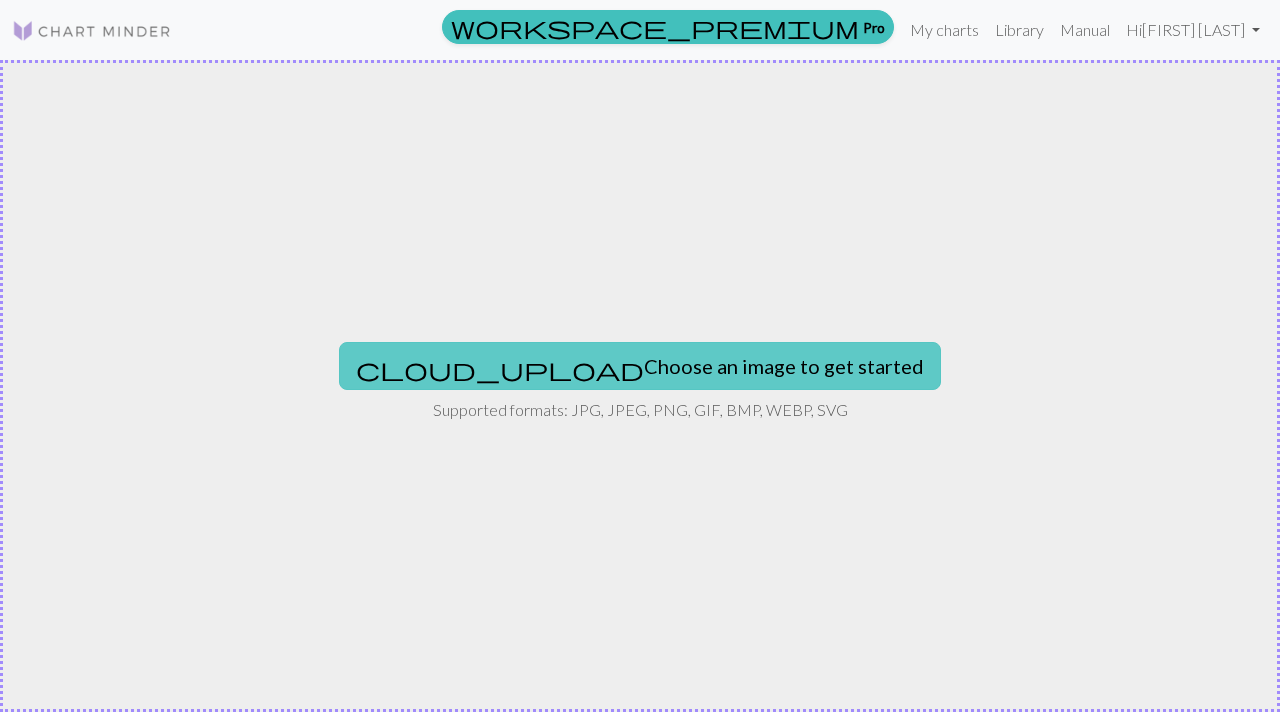 click on "cloud_upload  Choose an image to get started" at bounding box center (640, 366) 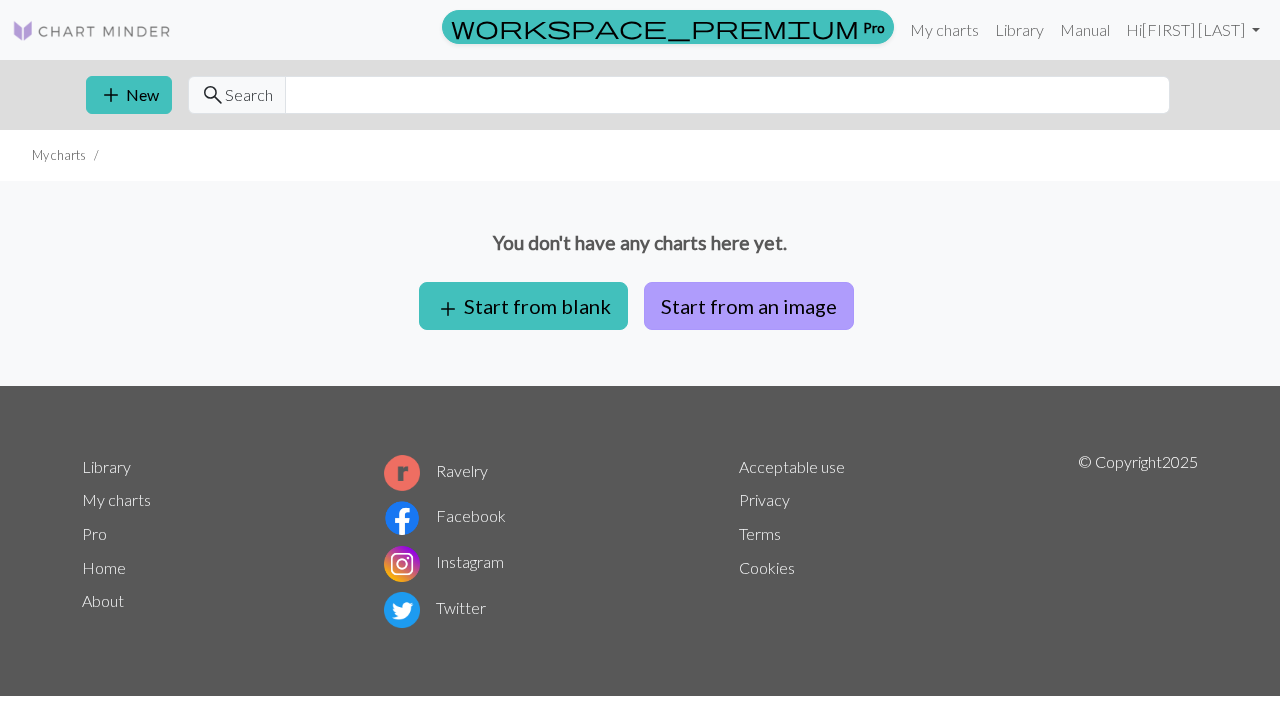 click on "Start from an image" at bounding box center [749, 306] 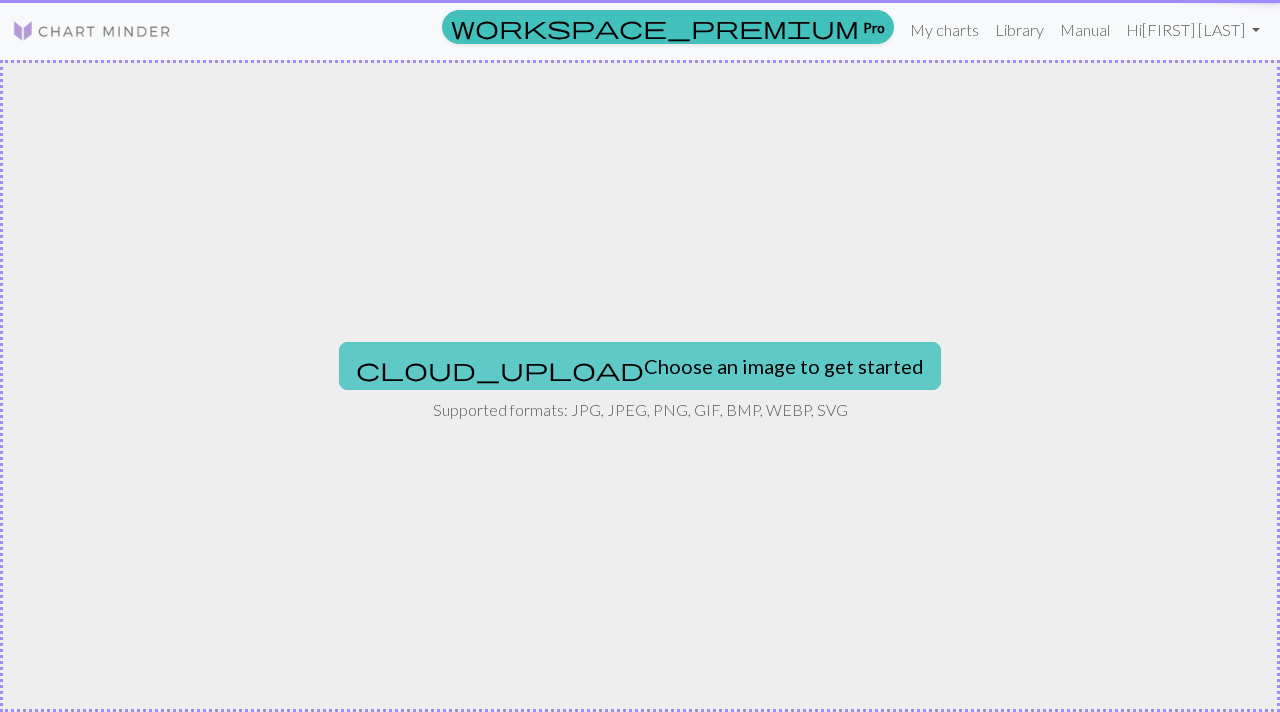 click on "cloud_upload  Choose an image to get started" at bounding box center (640, 366) 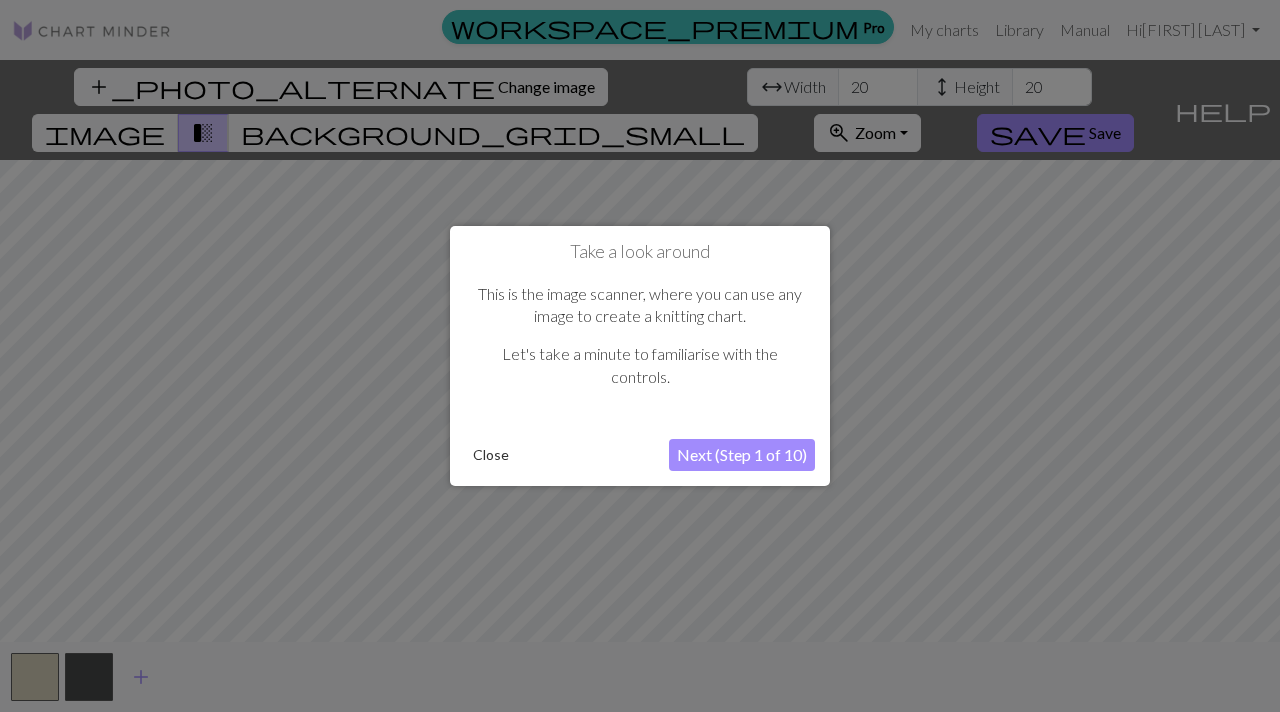 click on "Next (Step 1 of 10)" at bounding box center [742, 455] 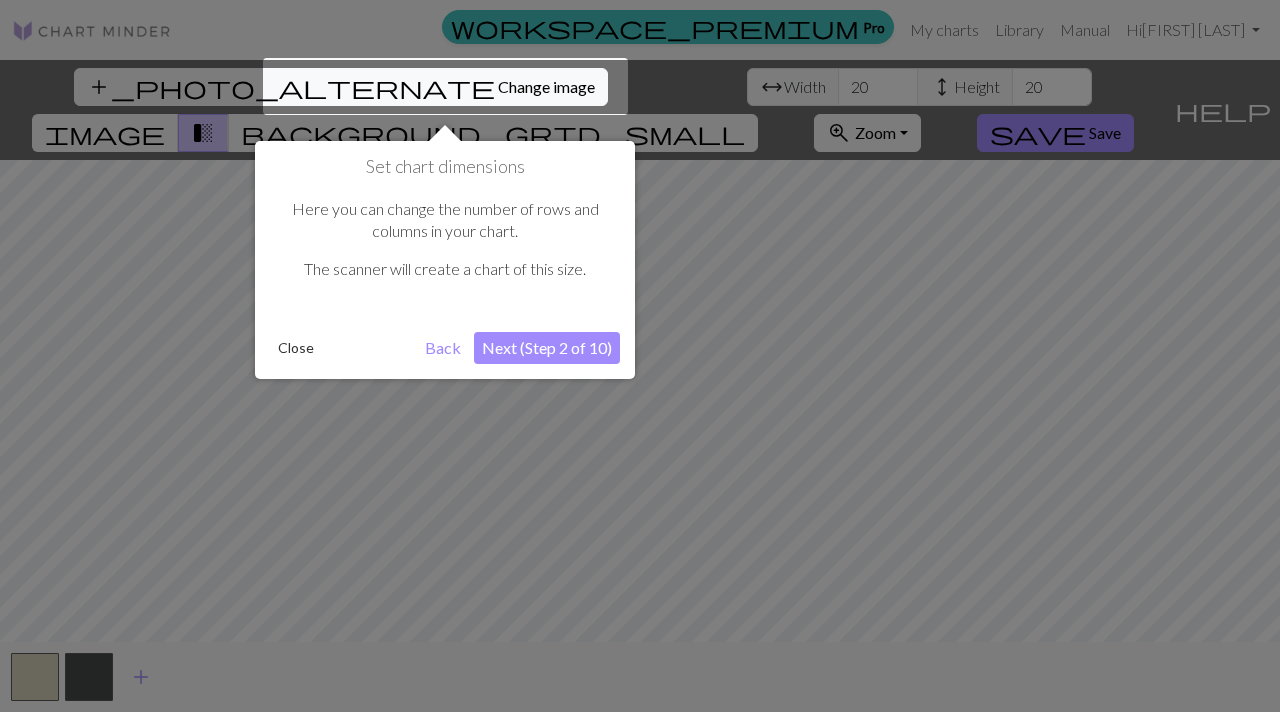 click at bounding box center (445, 86) 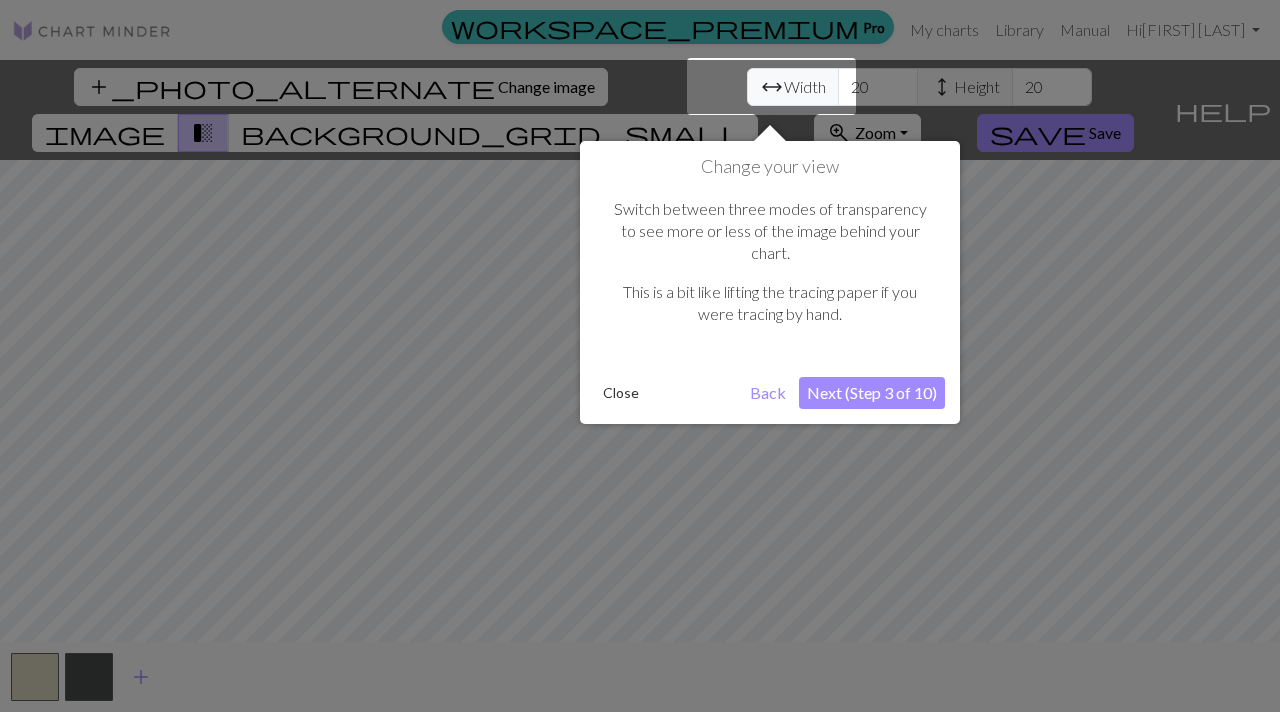 click on "Next (Step 3 of 10)" at bounding box center [872, 393] 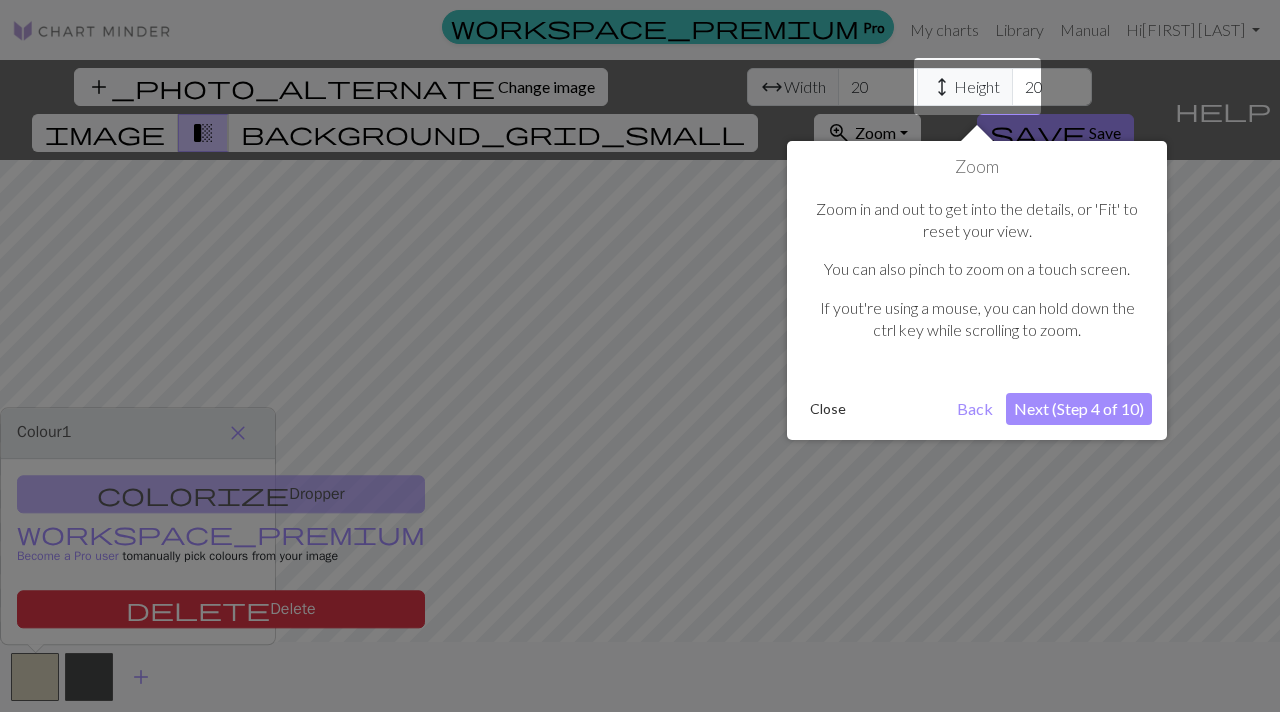 click on "Next (Step 4 of 10)" at bounding box center (1079, 409) 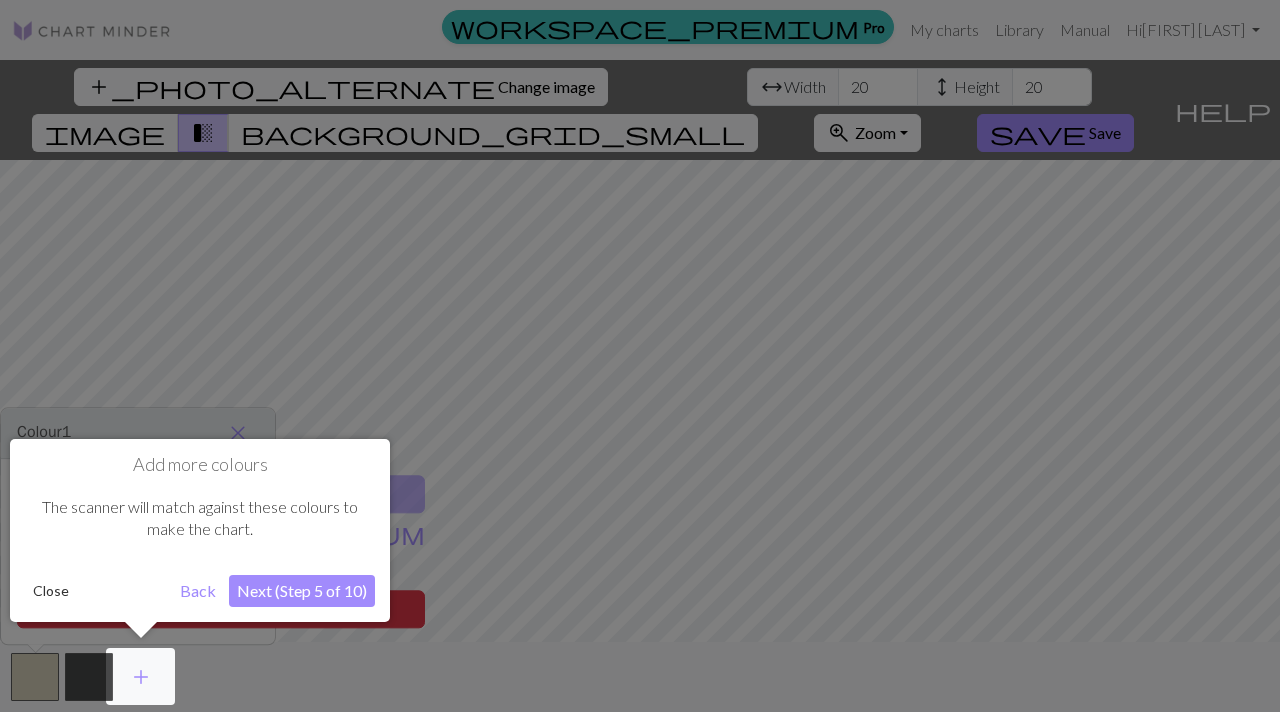 click on "Next (Step 5 of 10)" at bounding box center [302, 591] 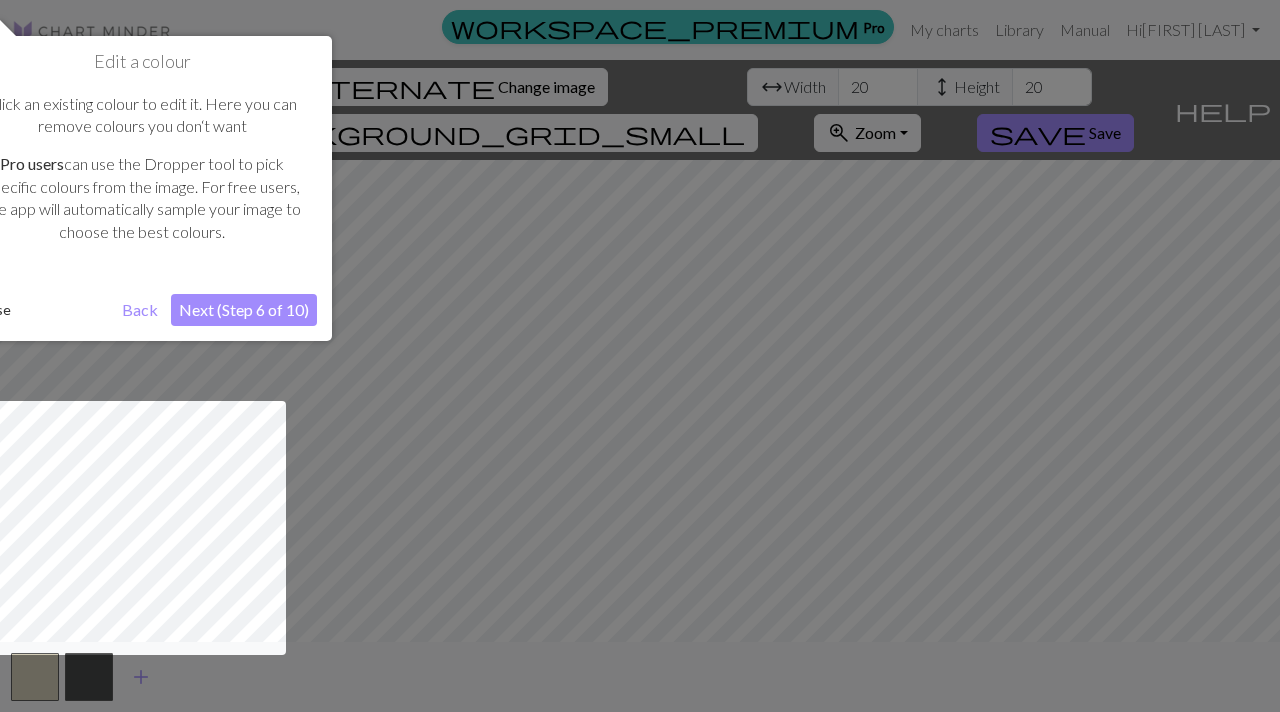 click on "Edit a colour Click an existing colour to edit it. Here you can remove colours you don‘t want Pro users  can use the Dropper tool to pick specific colours from the image. For free users, the app will automatically sample your image to choose the best colours. Close Back Next (Step 6 of 10)" at bounding box center [142, 188] 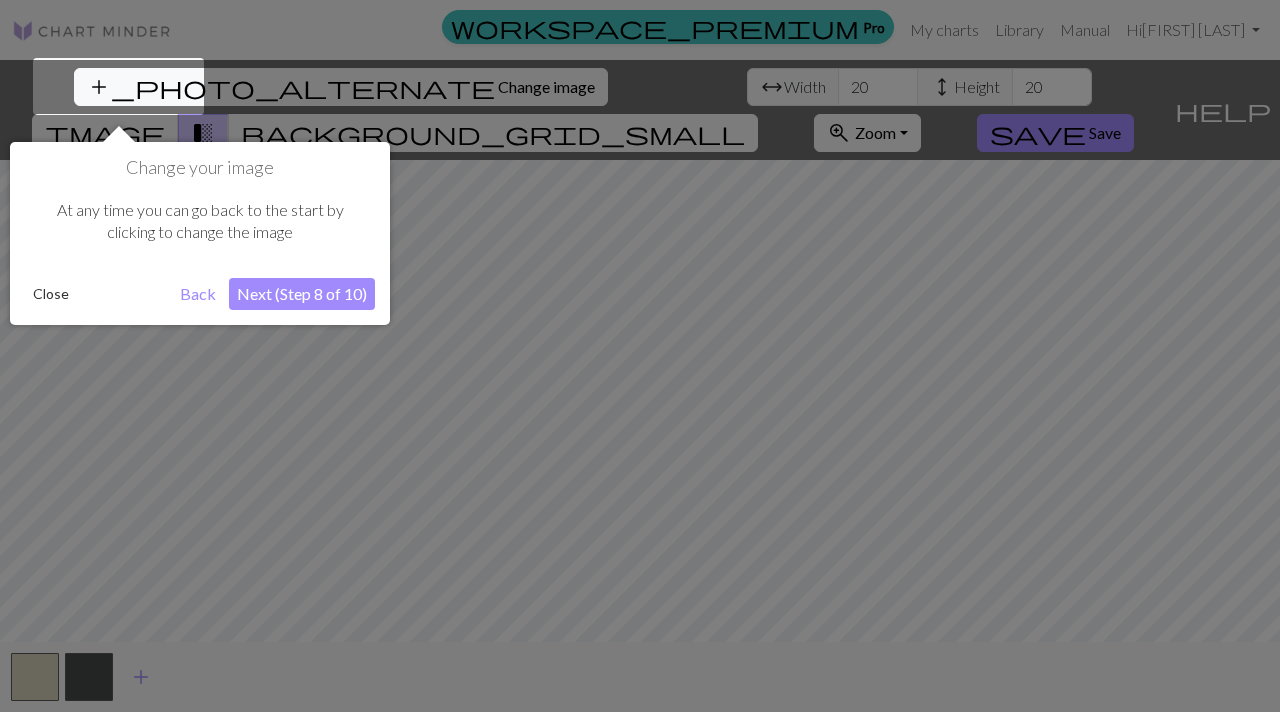 click on "Next (Step 8 of 10)" at bounding box center [302, 294] 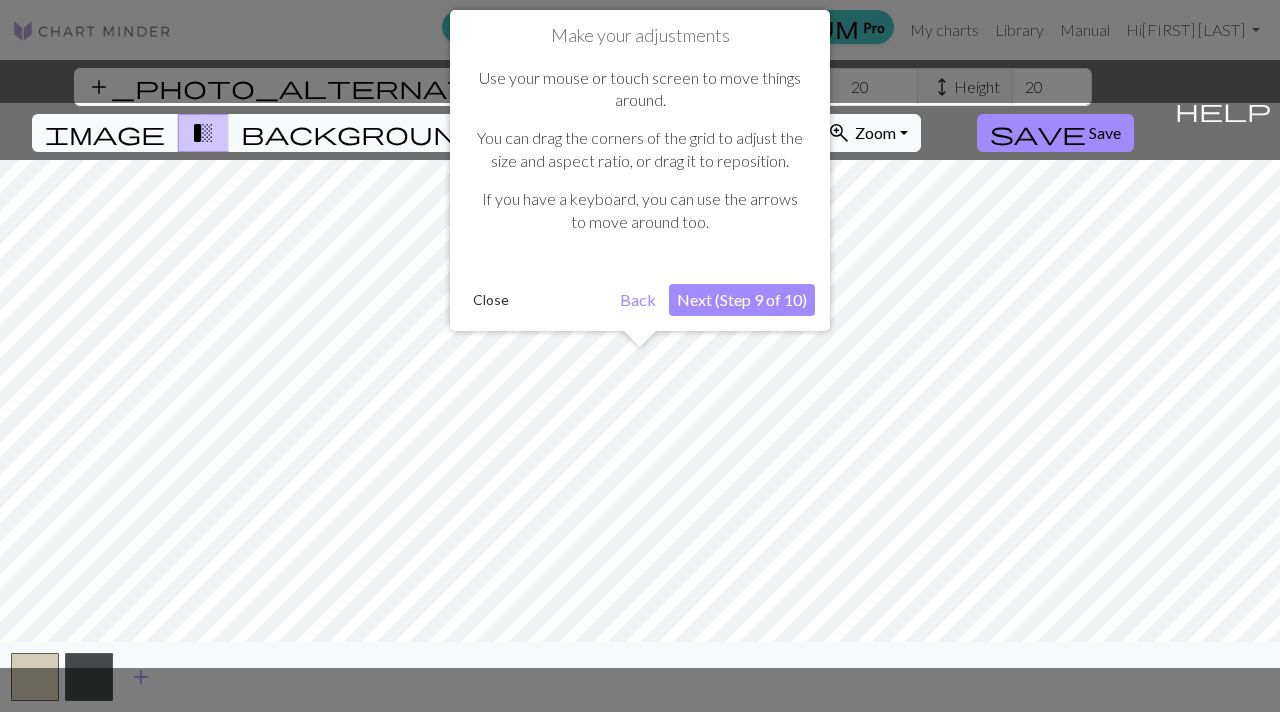 click on "Next (Step 9 of 10)" at bounding box center [742, 300] 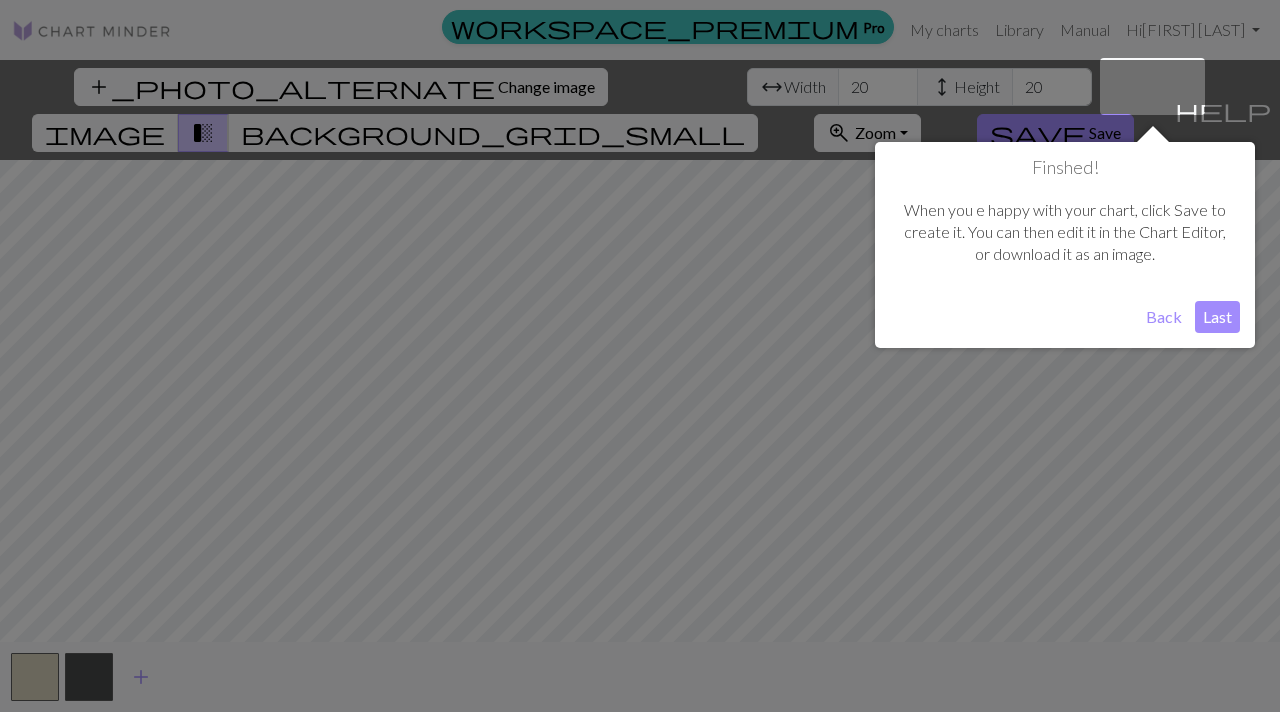 click on "Last" at bounding box center (1217, 317) 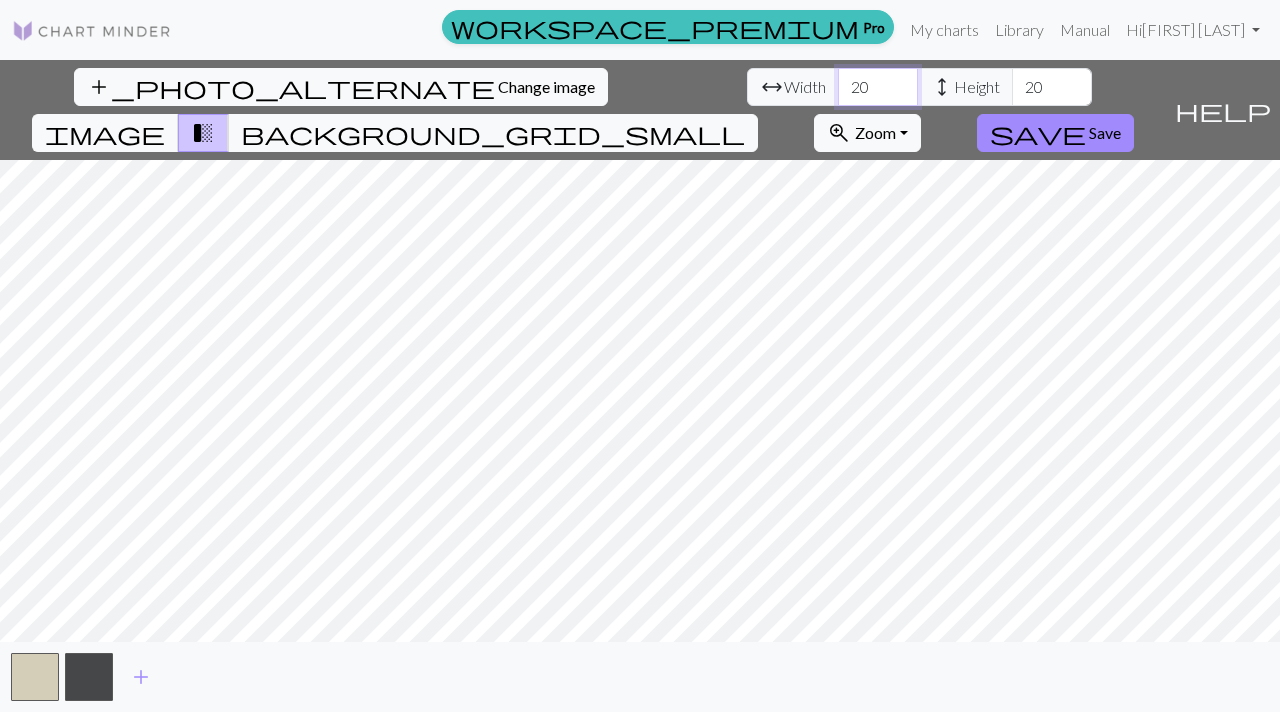 click on "20" at bounding box center [878, 87] 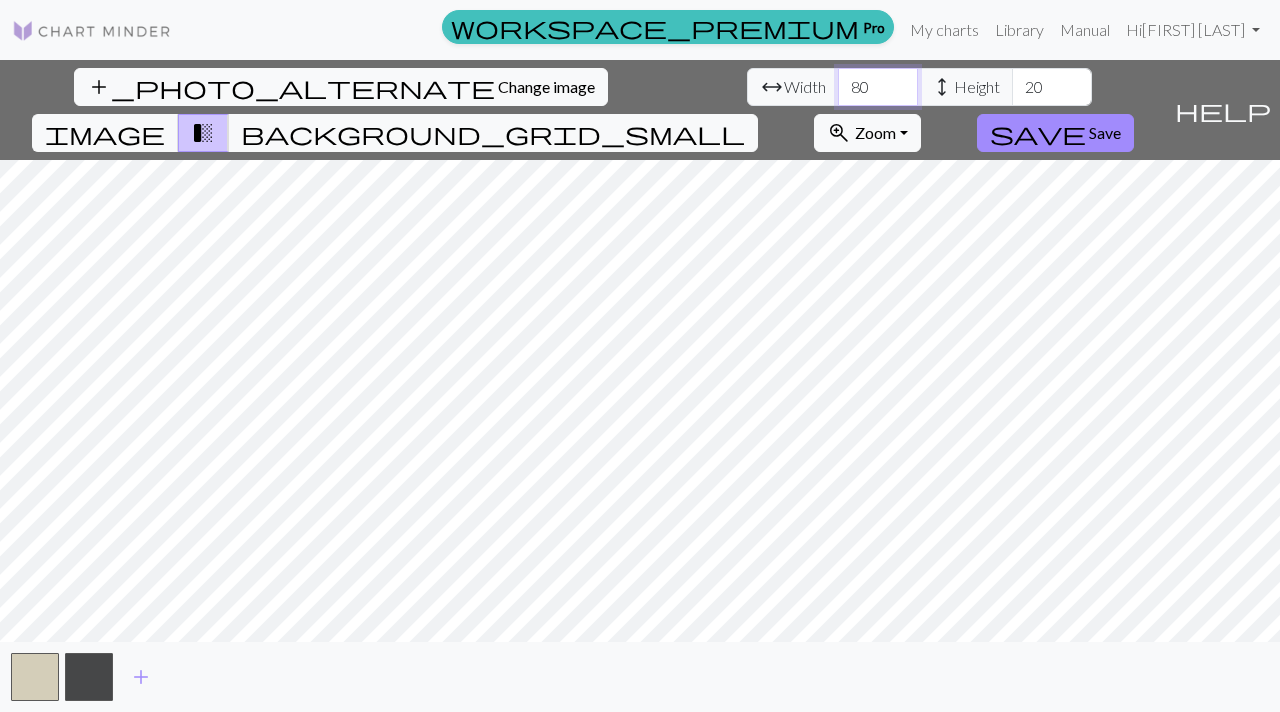 type on "80" 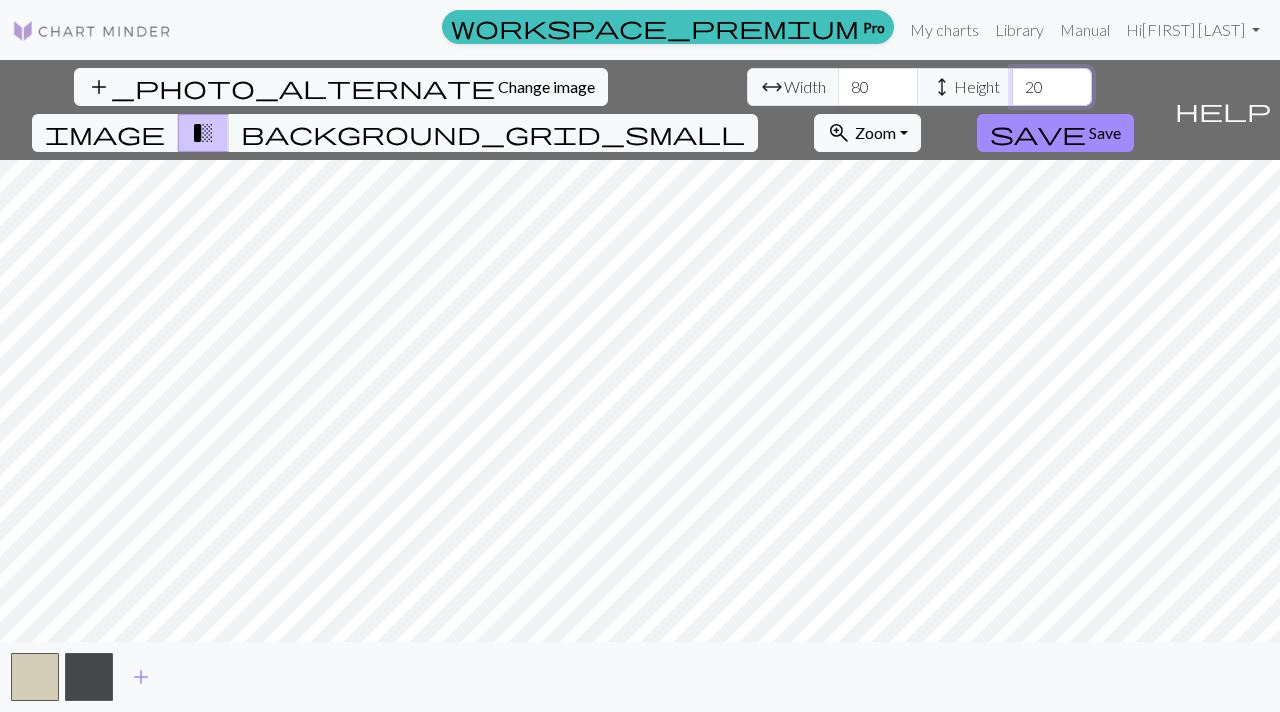 click on "20" at bounding box center [1052, 87] 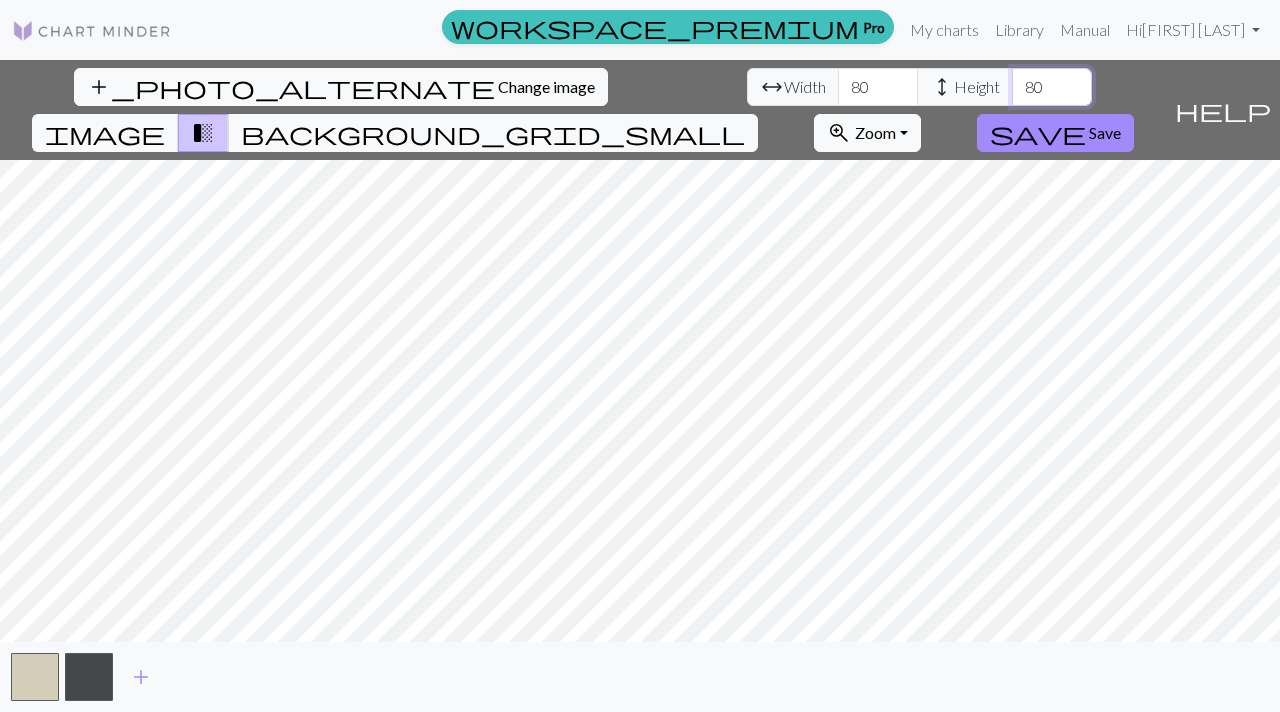 type on "80" 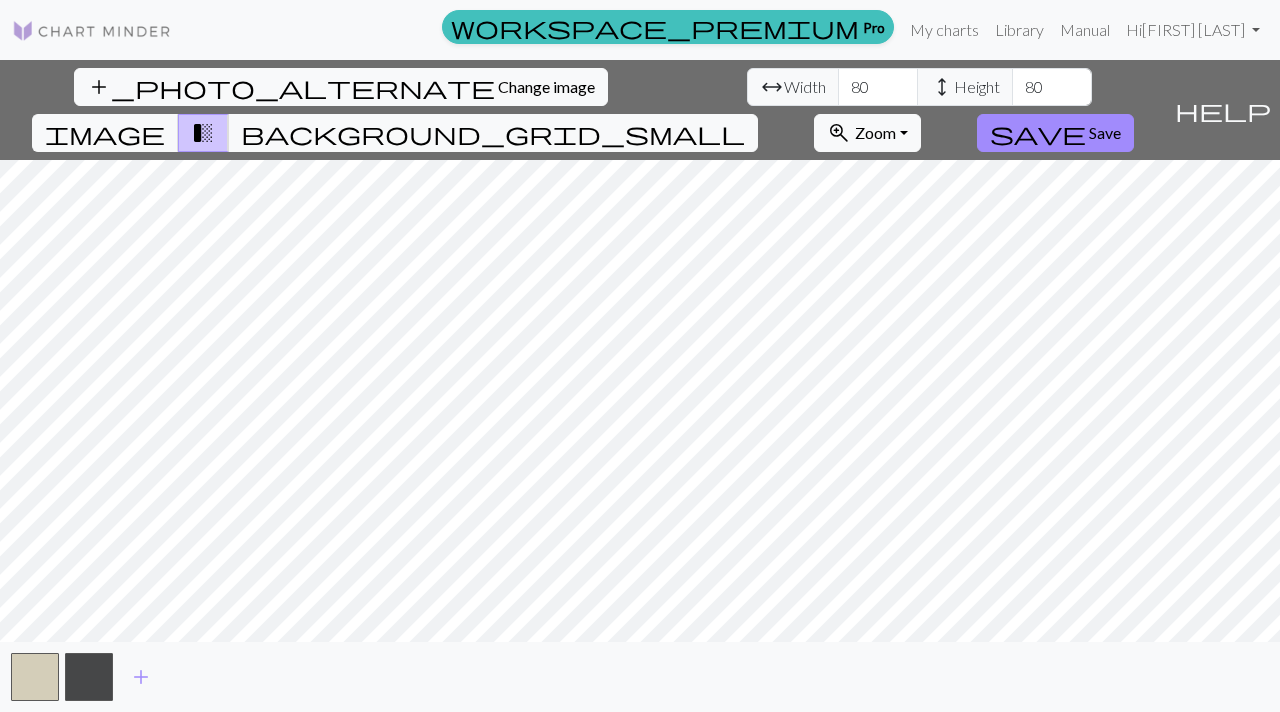click on "add" at bounding box center [640, 677] 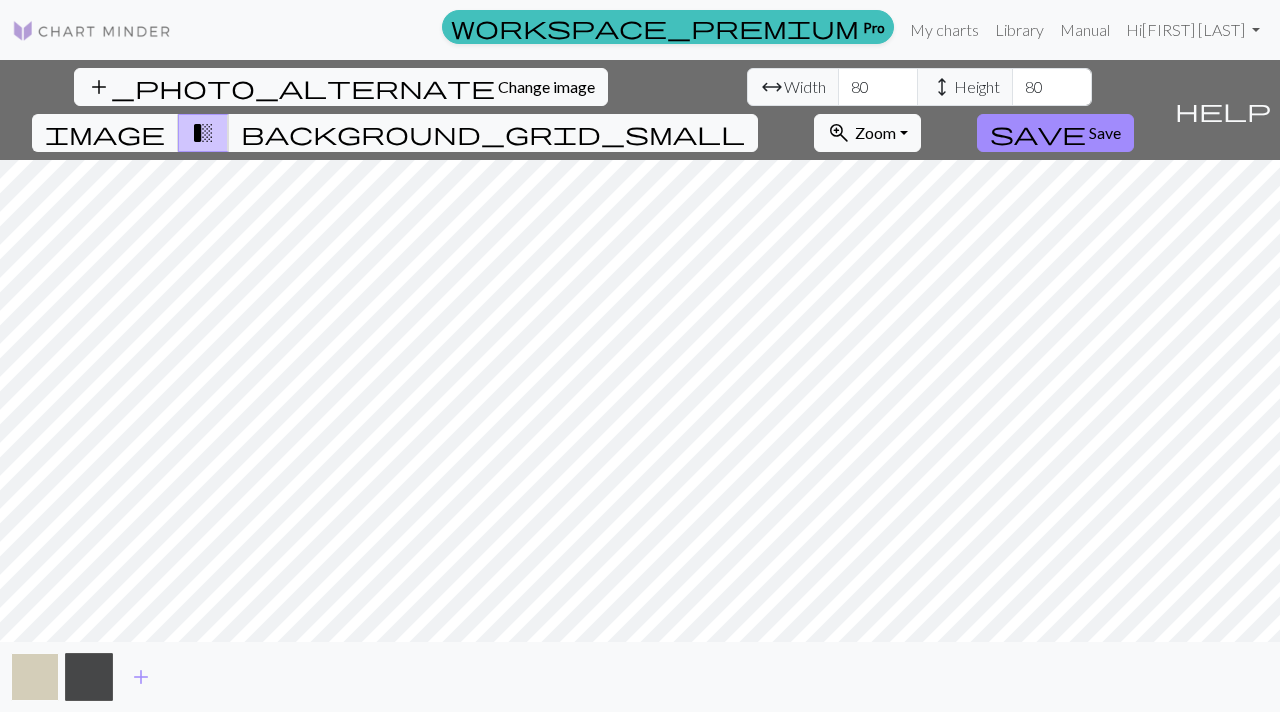 click at bounding box center (35, 677) 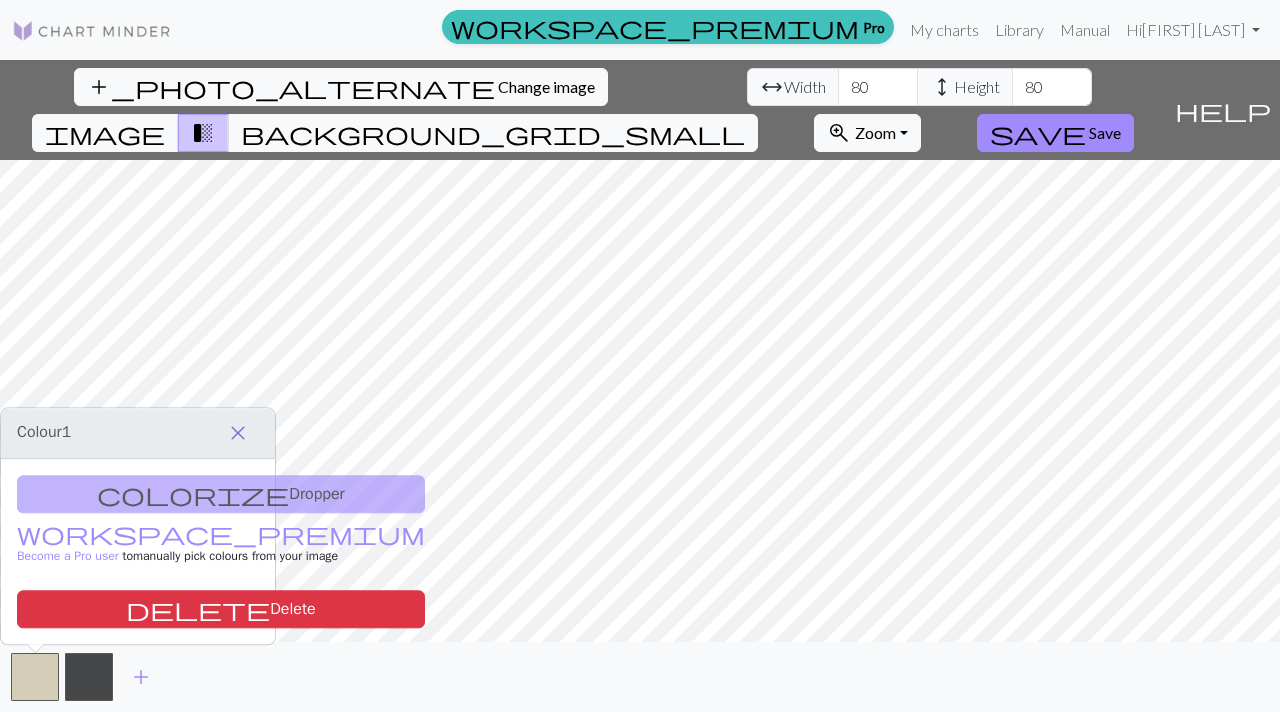 click on "close" at bounding box center (238, 433) 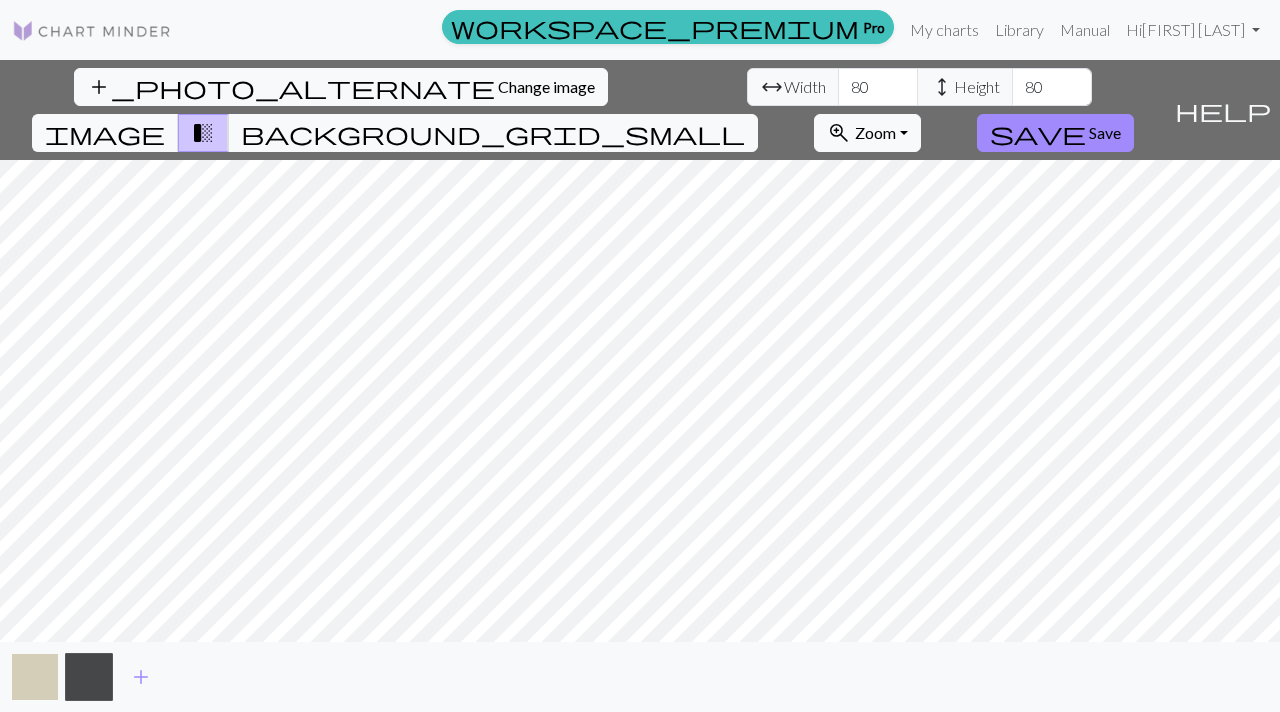 click at bounding box center [35, 677] 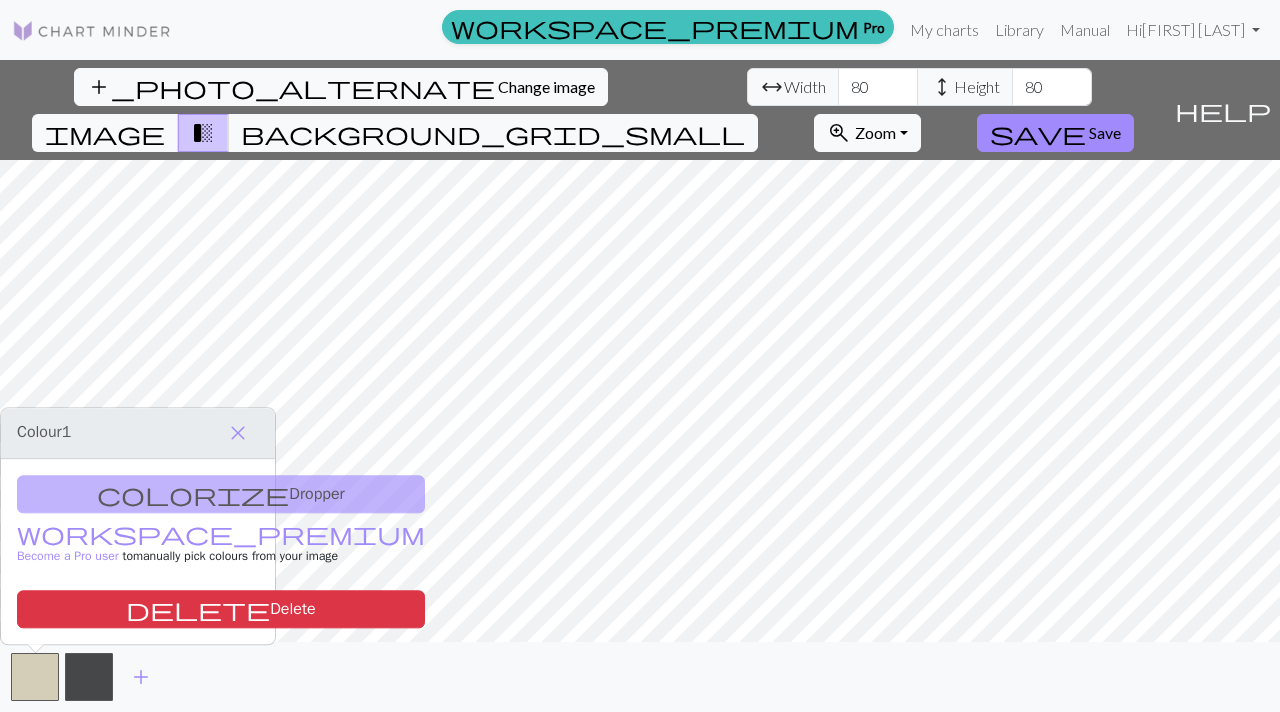 click on "colorize Dropper workspace_premium Become a Pro user   to  manually pick colours from your image delete Delete" at bounding box center (138, 551) 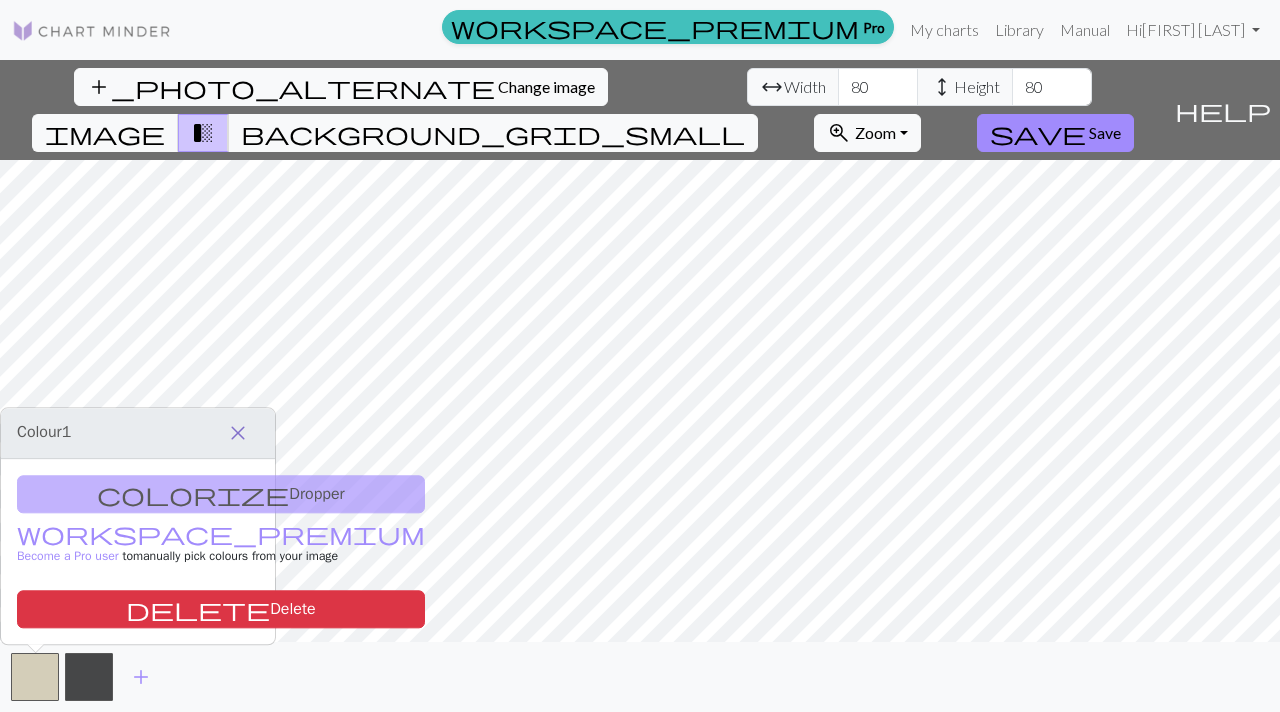 click on "close" at bounding box center [238, 433] 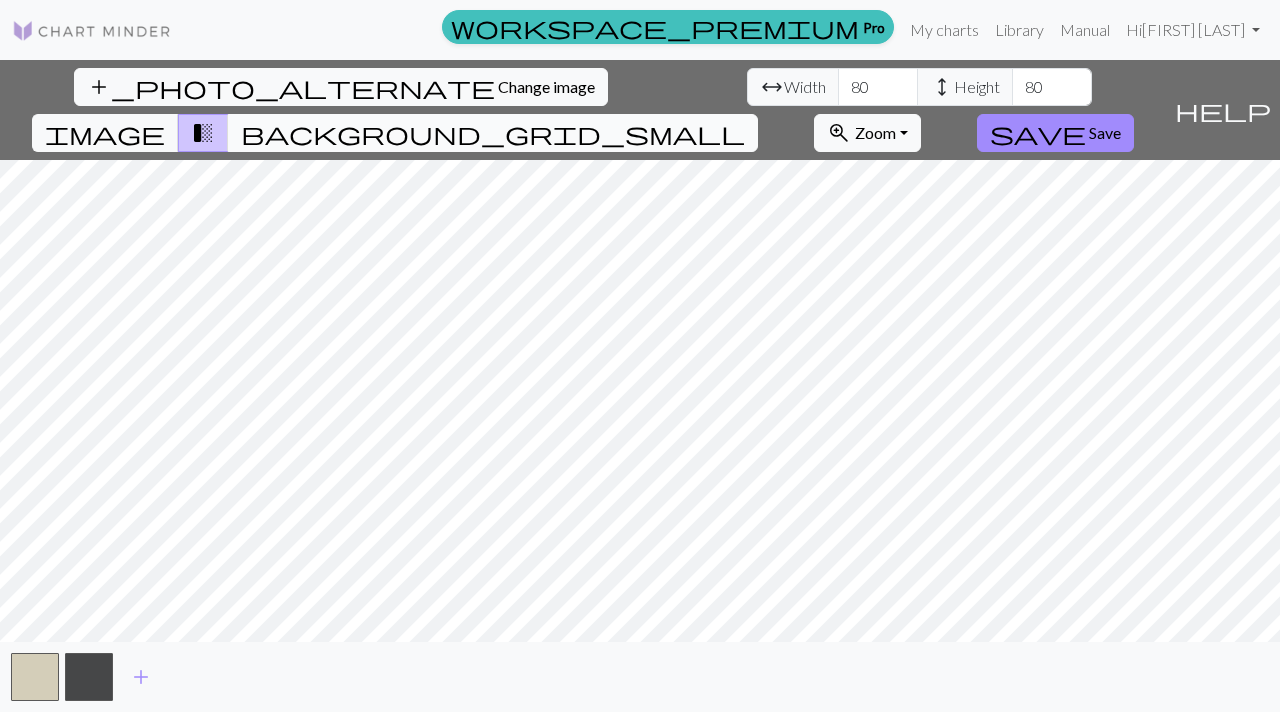 click on "background_grid_small" at bounding box center [493, 133] 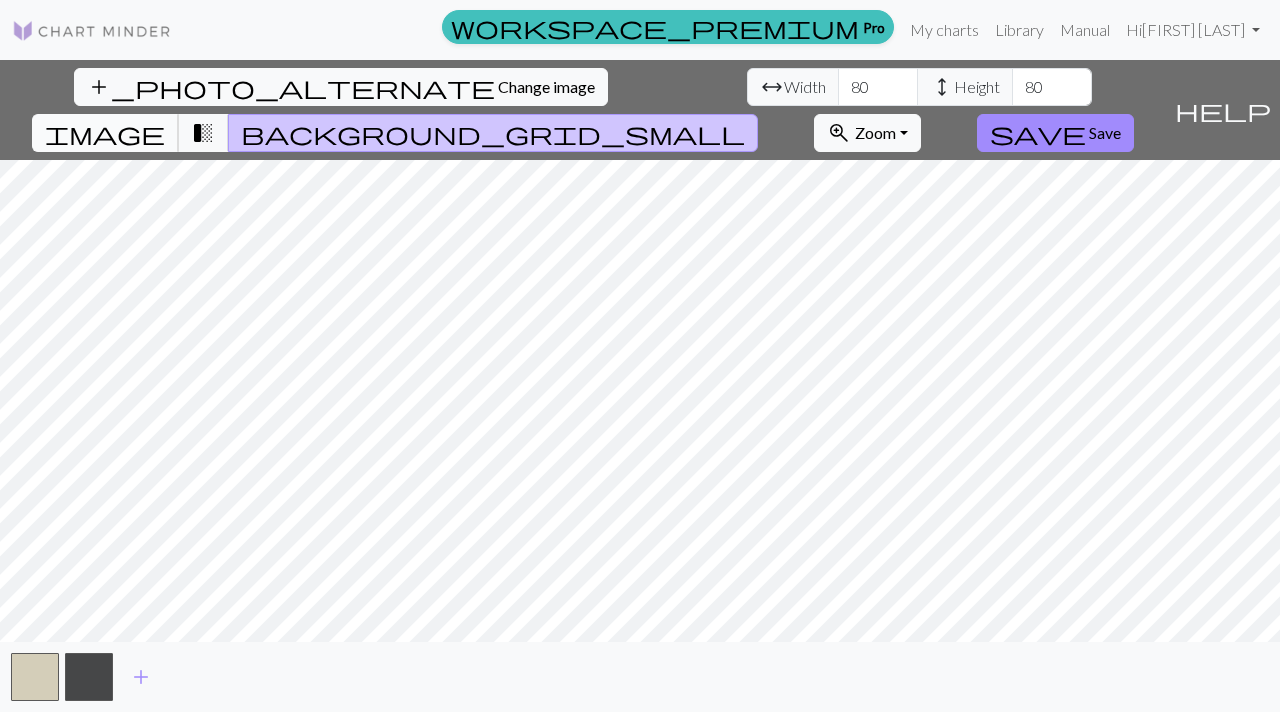 click on "image" at bounding box center [105, 133] 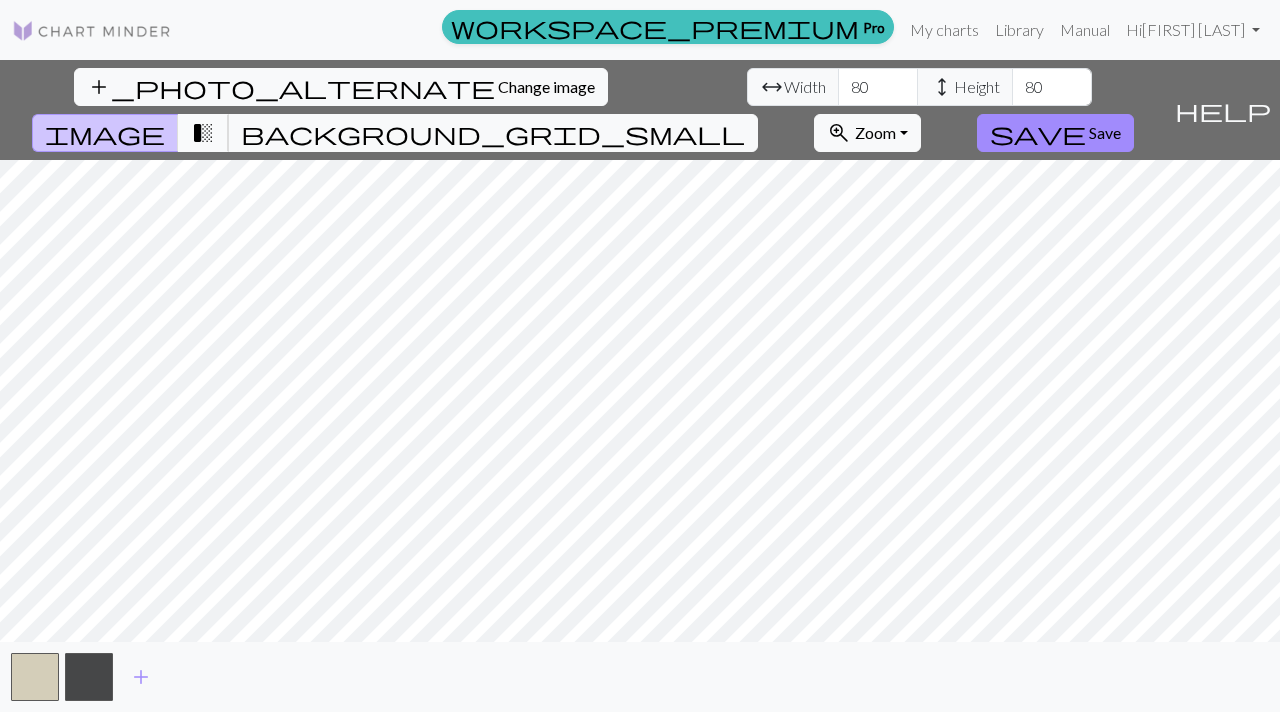 click on "transition_fade" at bounding box center [203, 133] 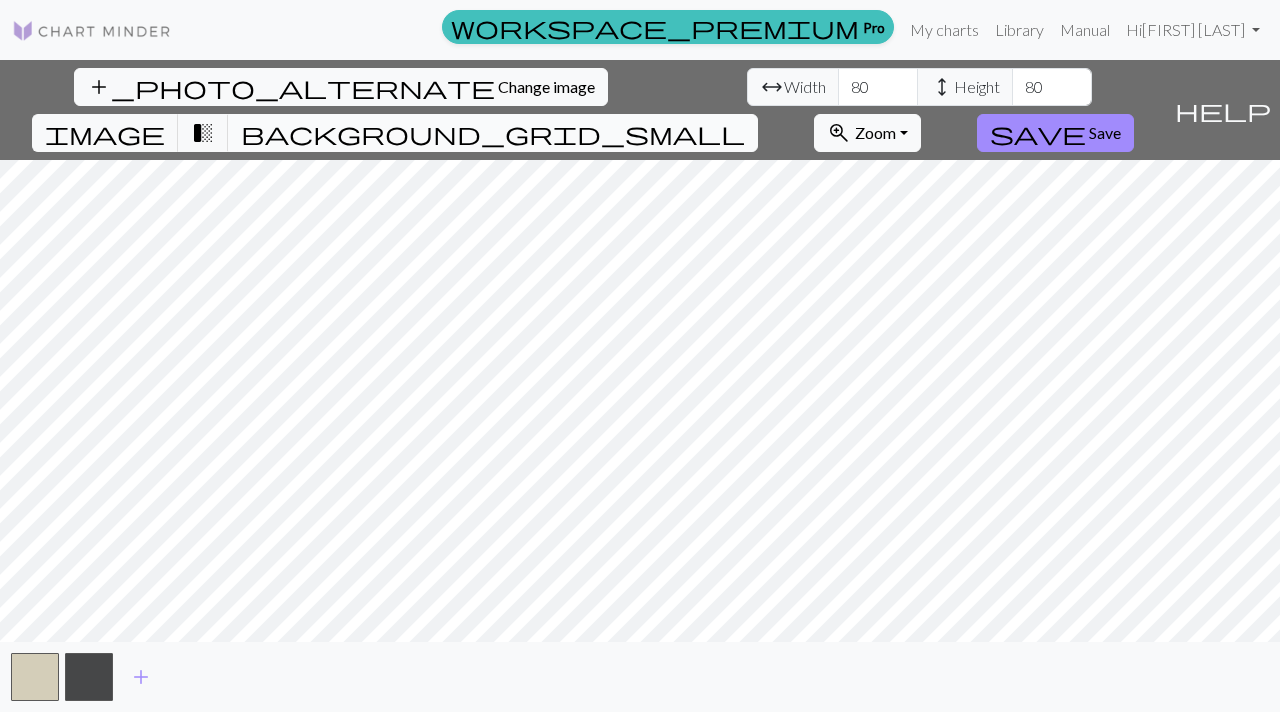 click on "background_grid_small" at bounding box center [493, 133] 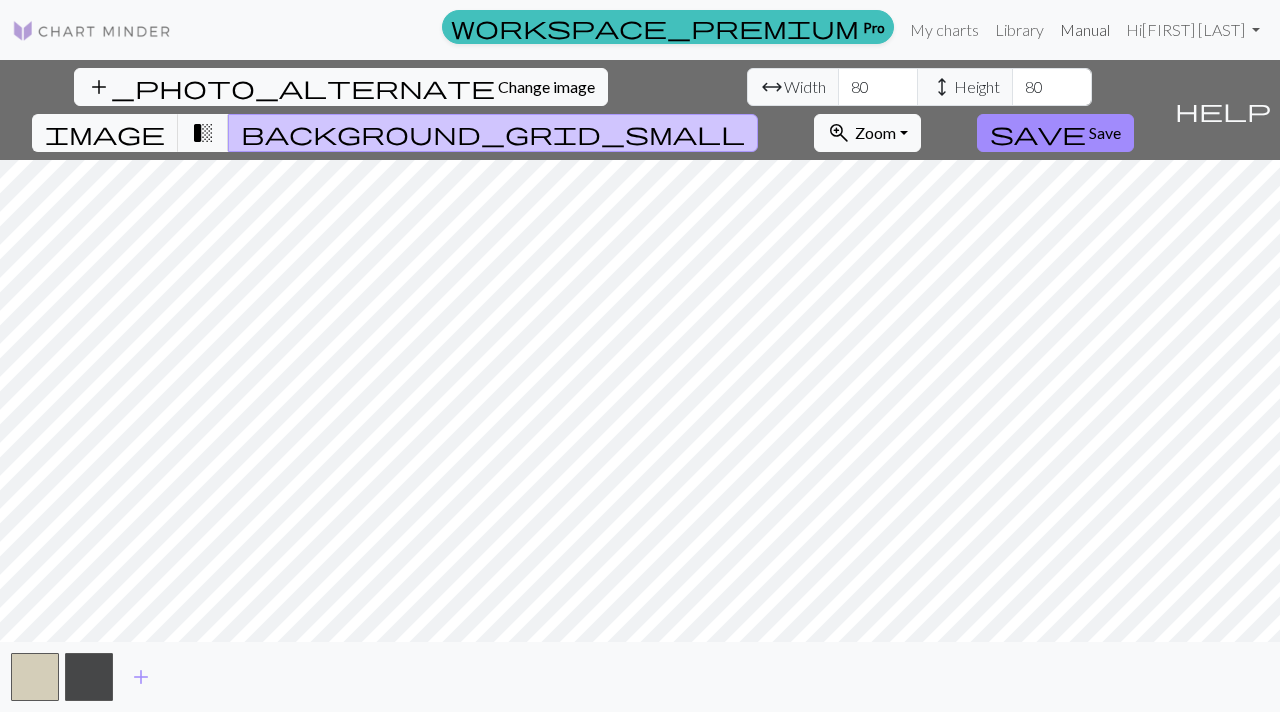 click on "Manual" at bounding box center (1085, 30) 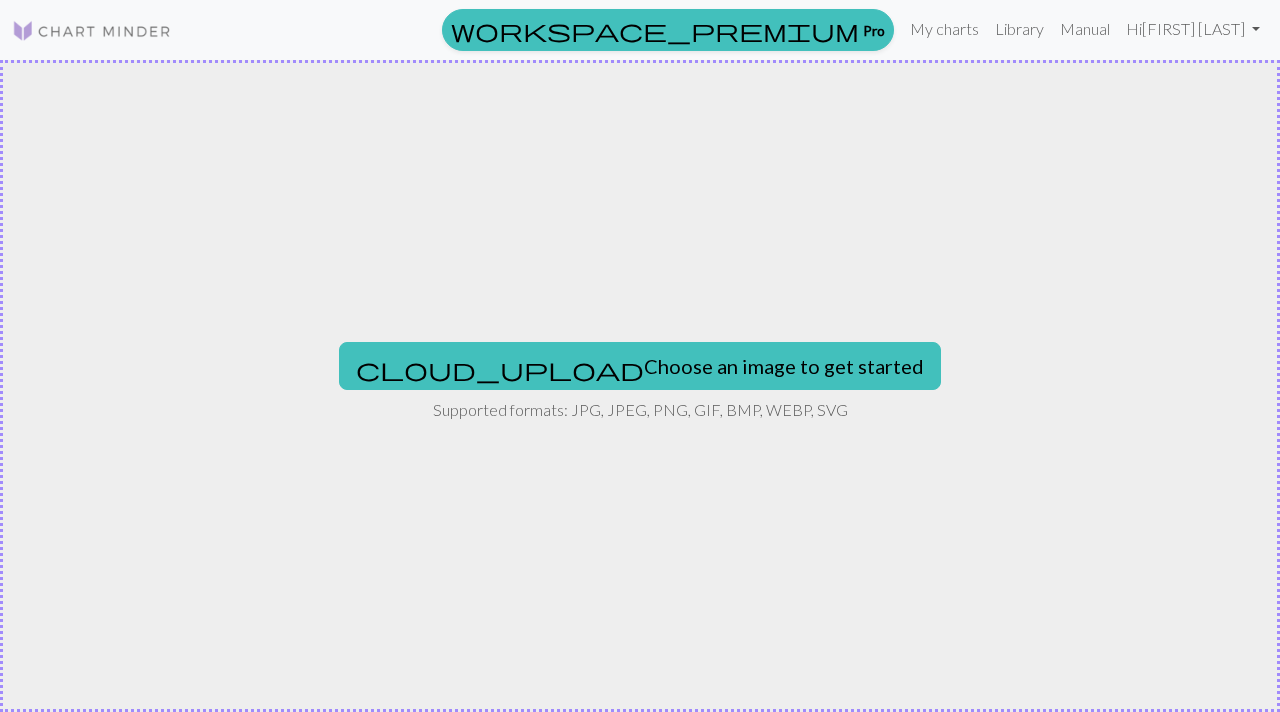 scroll, scrollTop: 0, scrollLeft: 0, axis: both 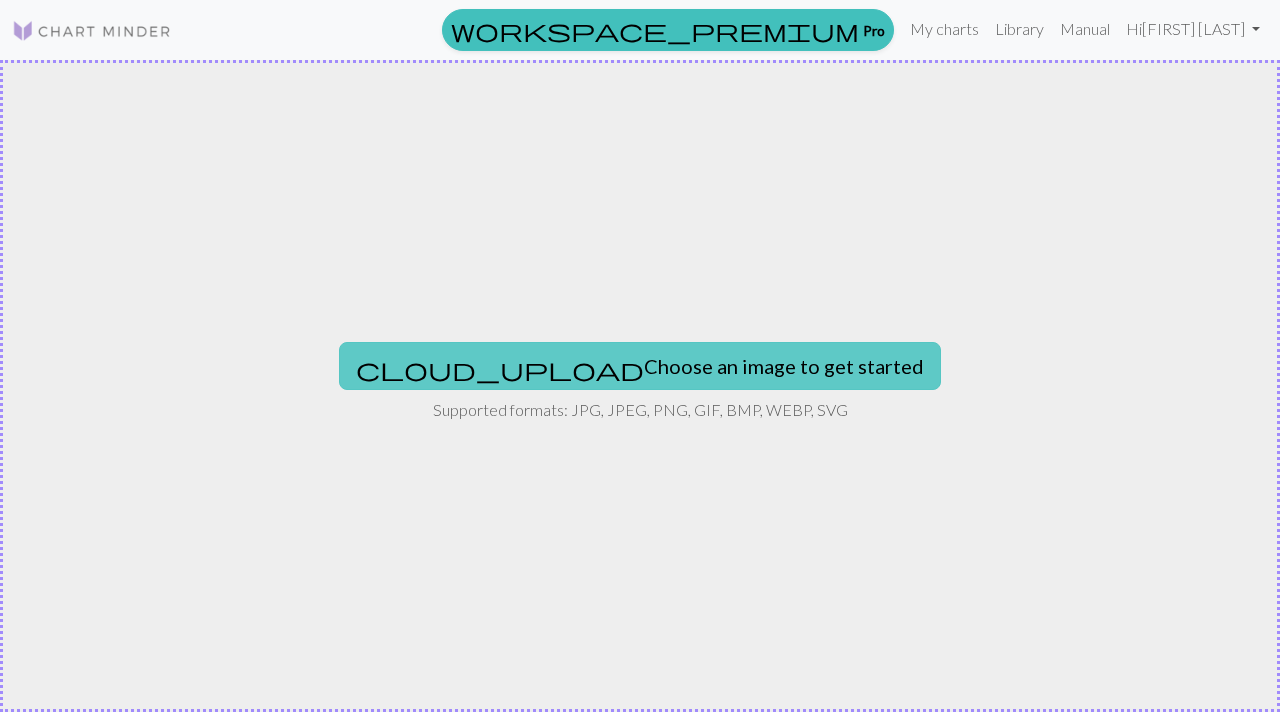 click on "cloud_upload  Choose an image to get started" at bounding box center (640, 366) 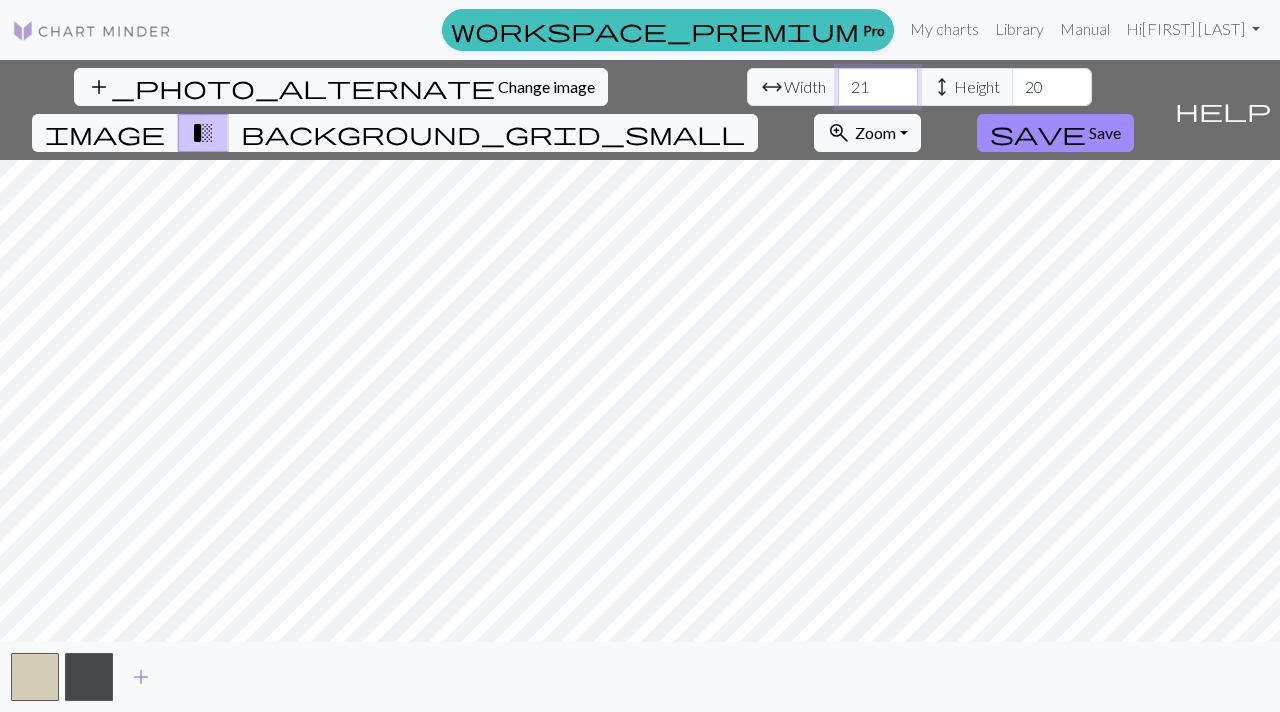 click on "21" at bounding box center (878, 87) 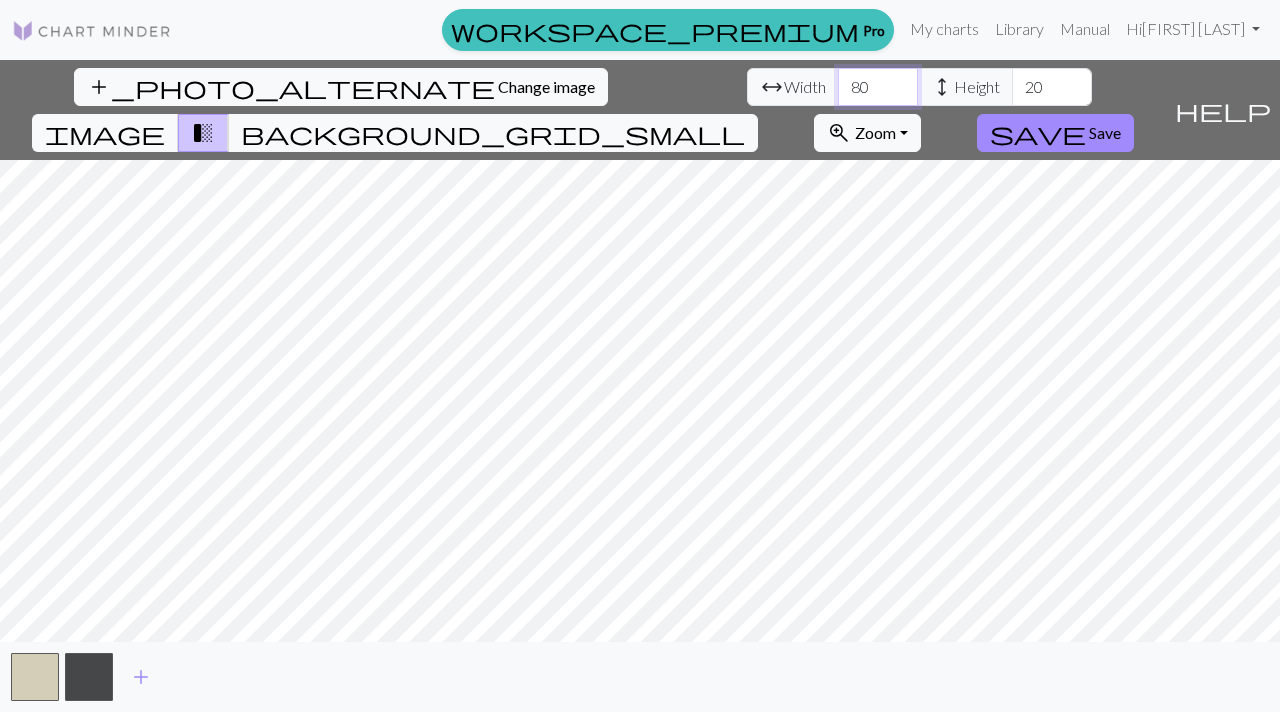 type on "80" 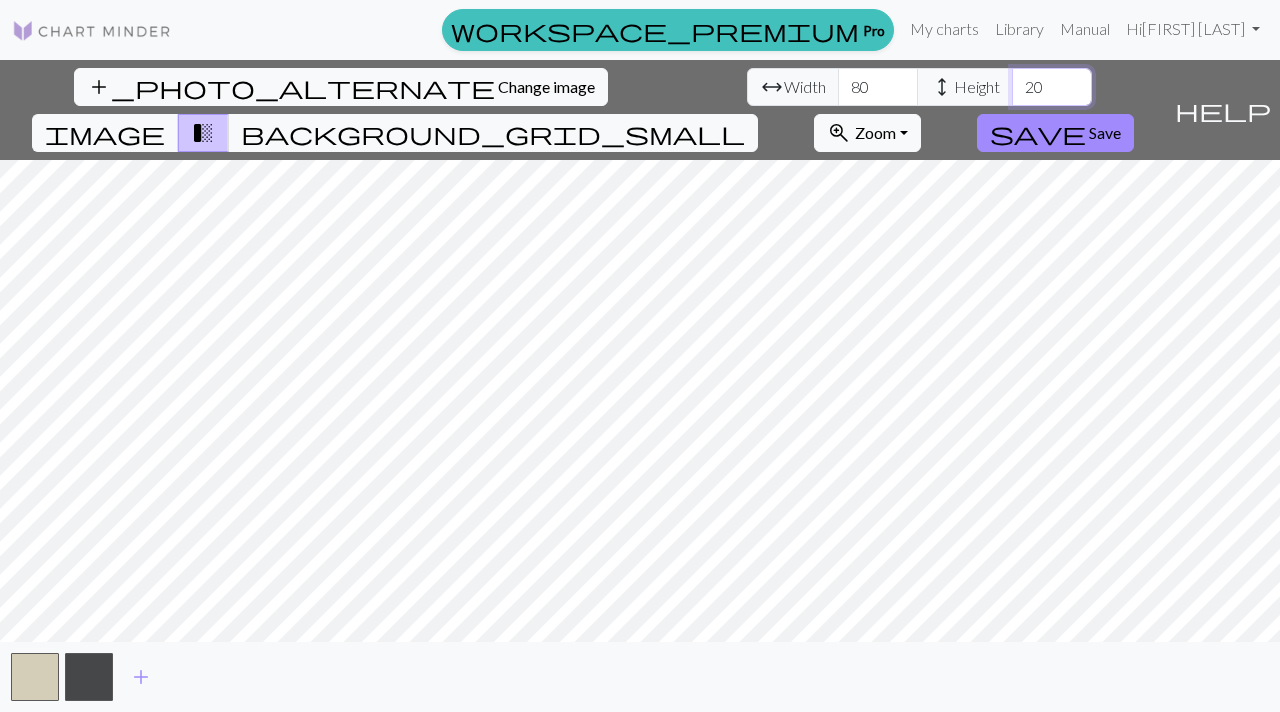click on "20" at bounding box center [1052, 87] 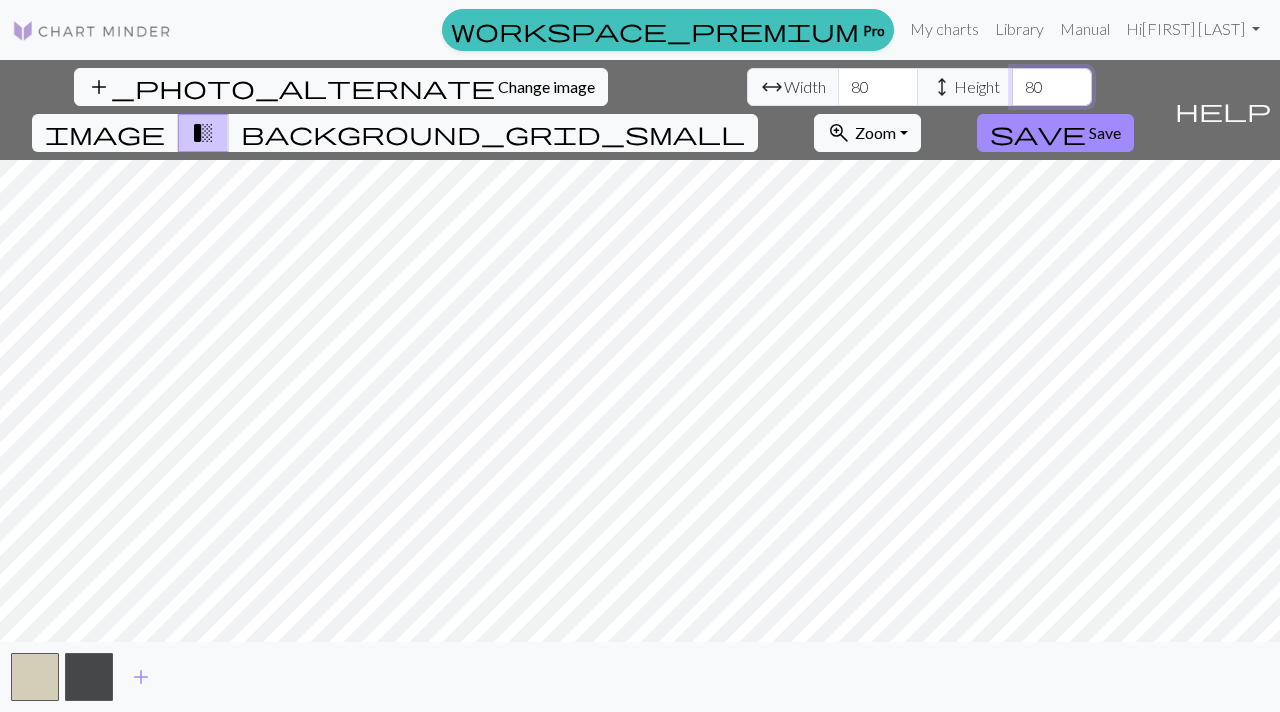 type on "80" 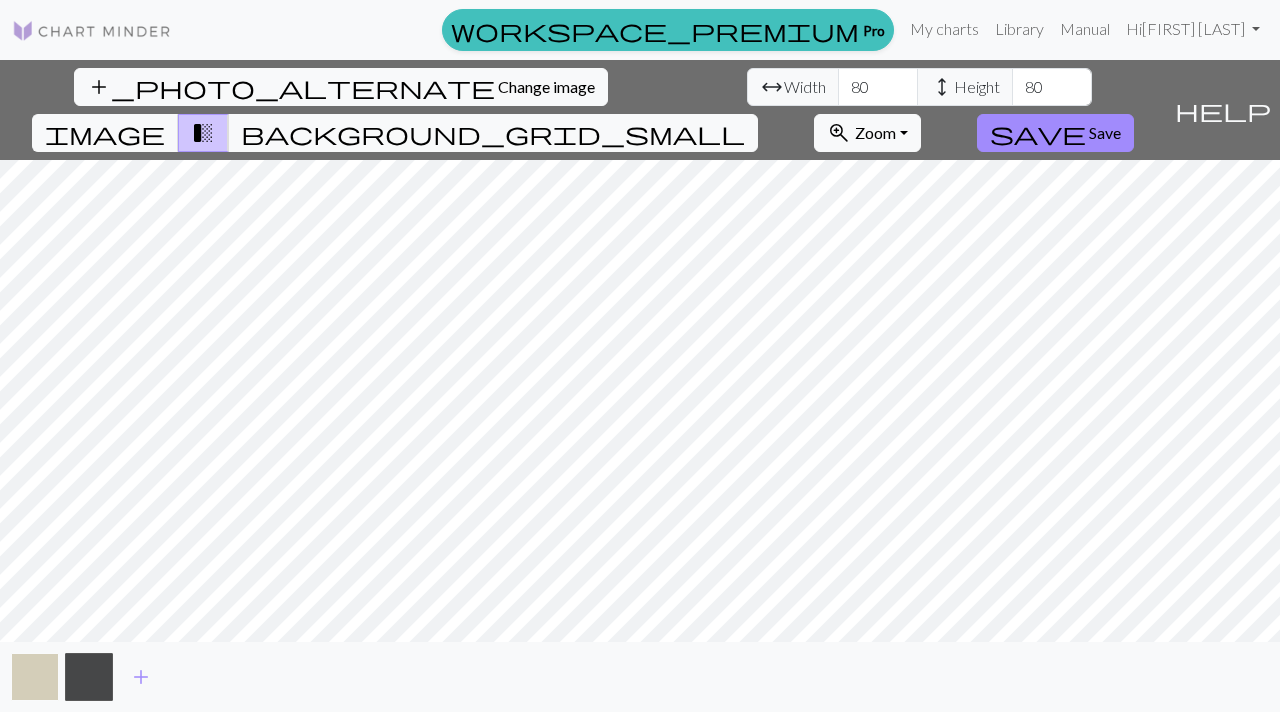 click at bounding box center (35, 677) 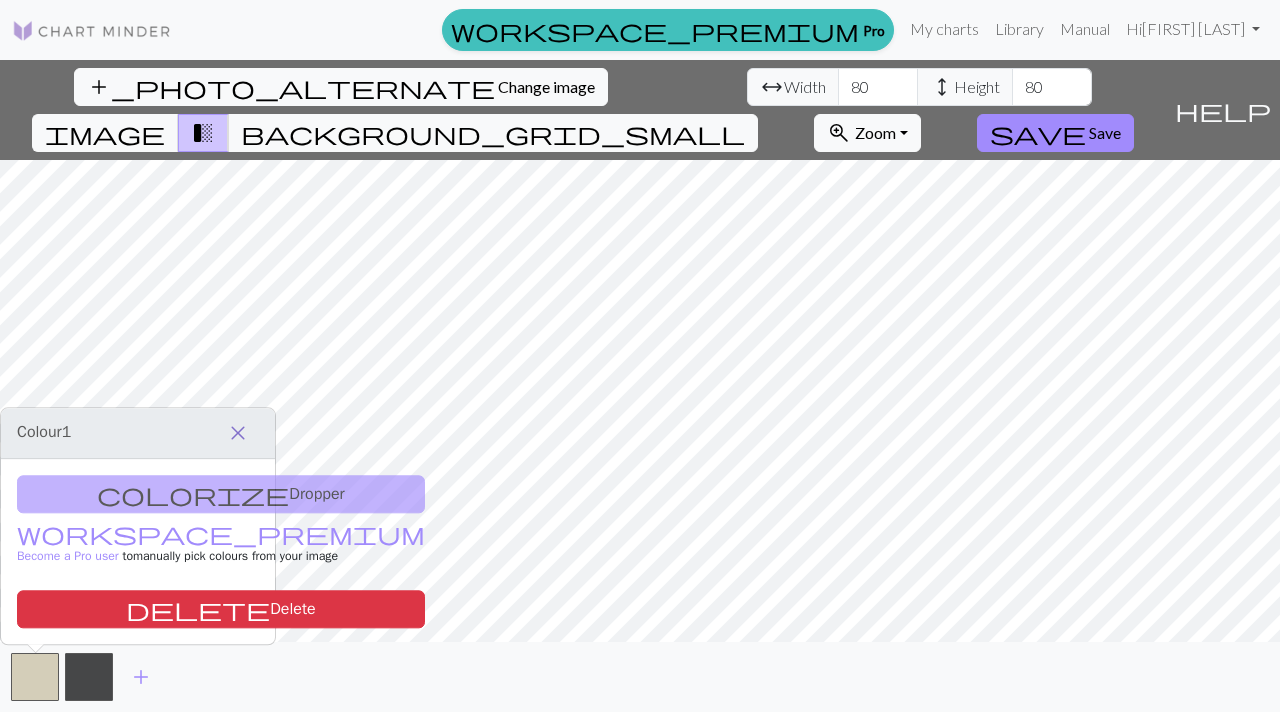 click on "close" at bounding box center [238, 433] 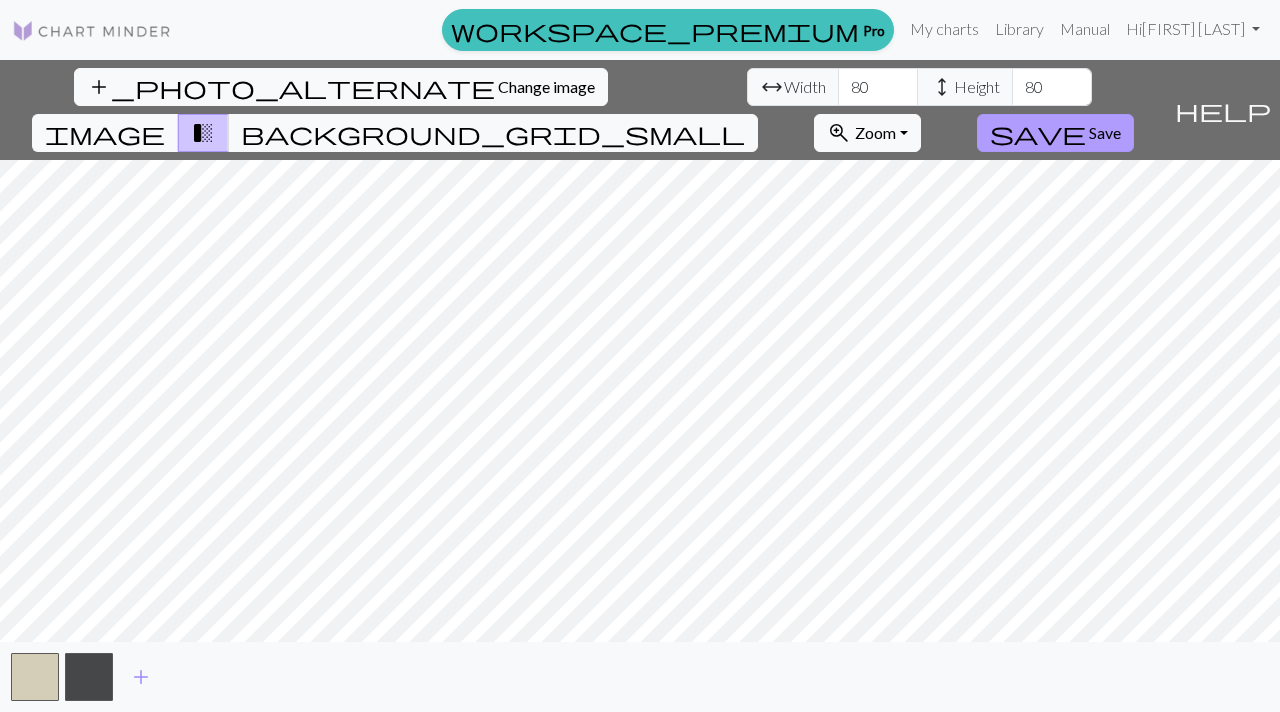 click on "save   Save" at bounding box center [1055, 133] 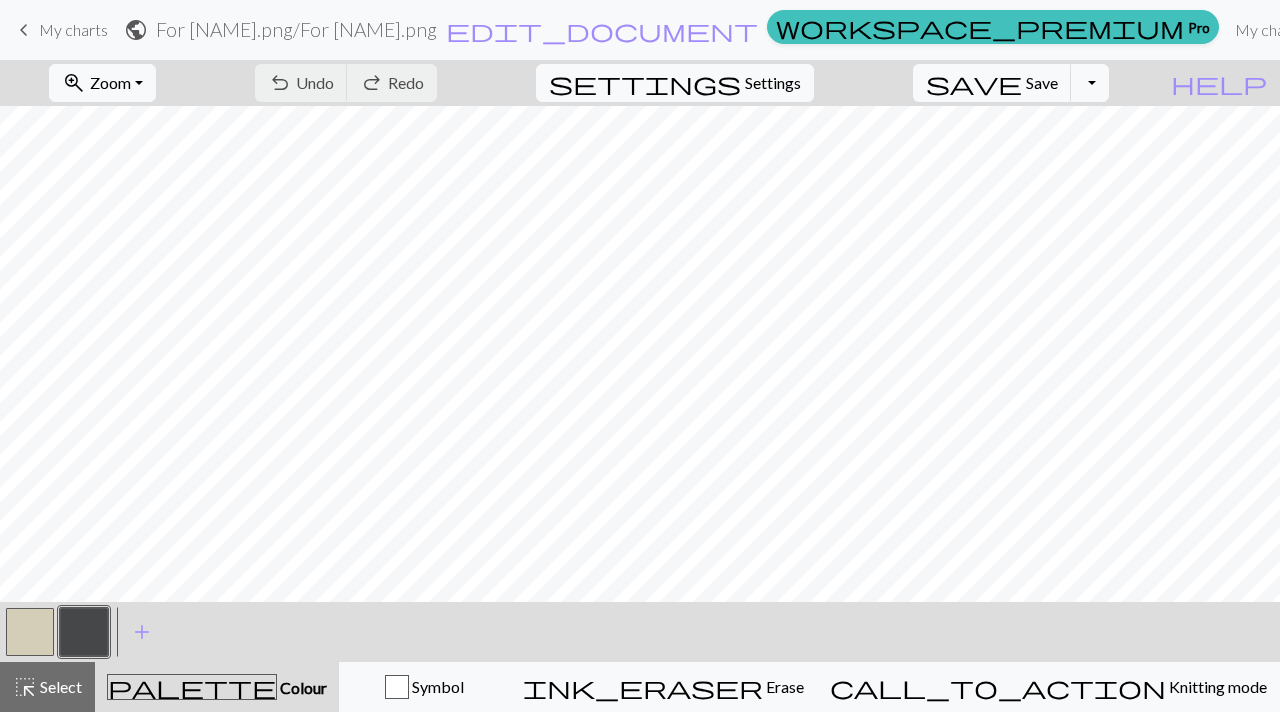 click at bounding box center [30, 632] 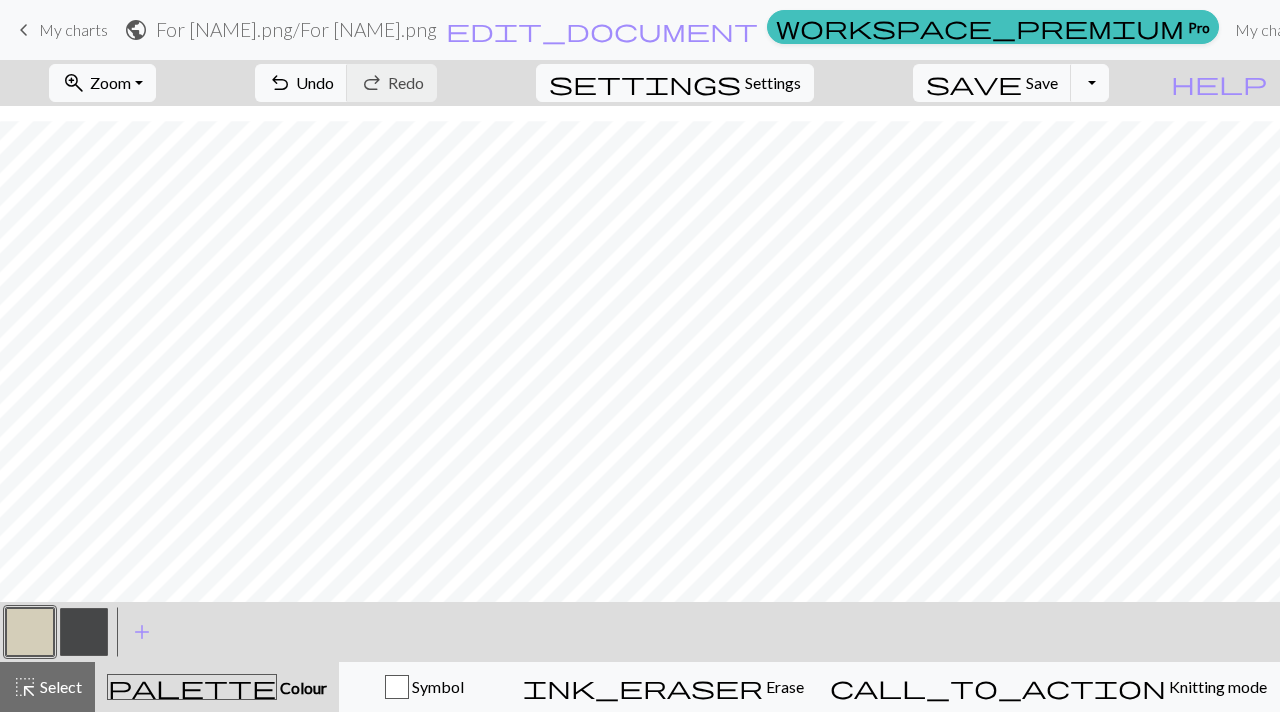 scroll, scrollTop: 569, scrollLeft: 0, axis: vertical 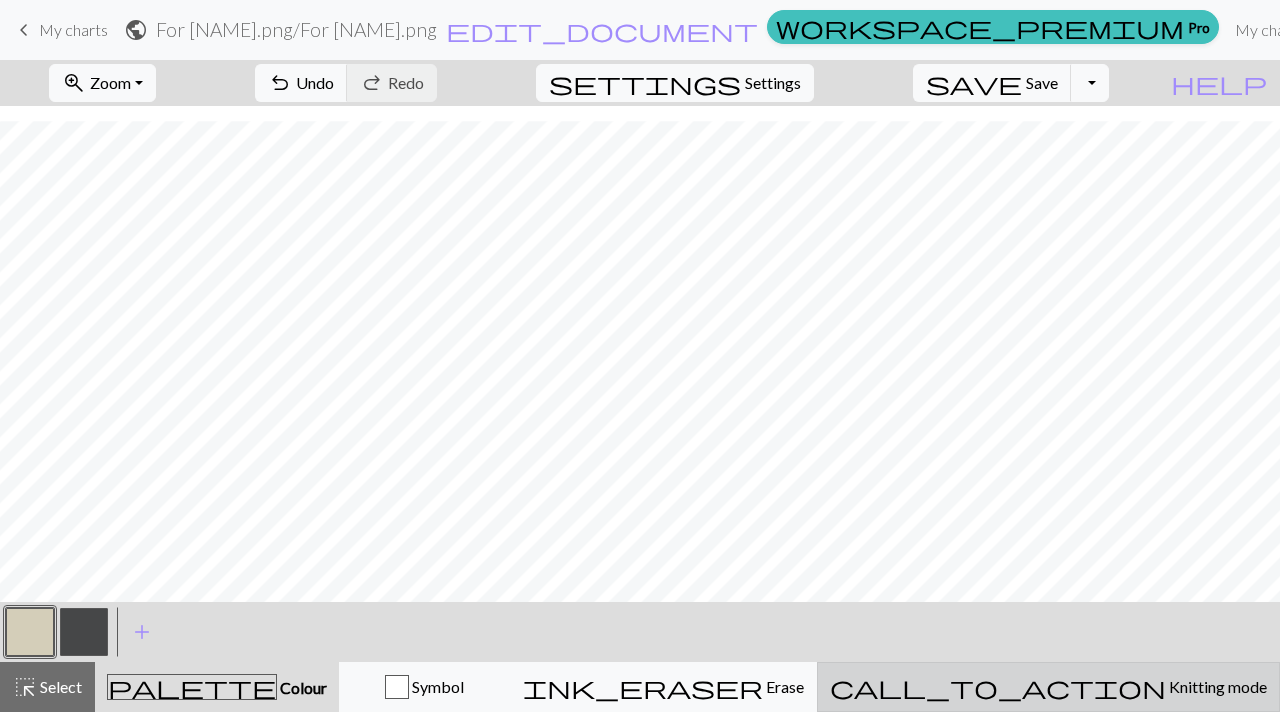 click on "Knitting mode" at bounding box center [1216, 686] 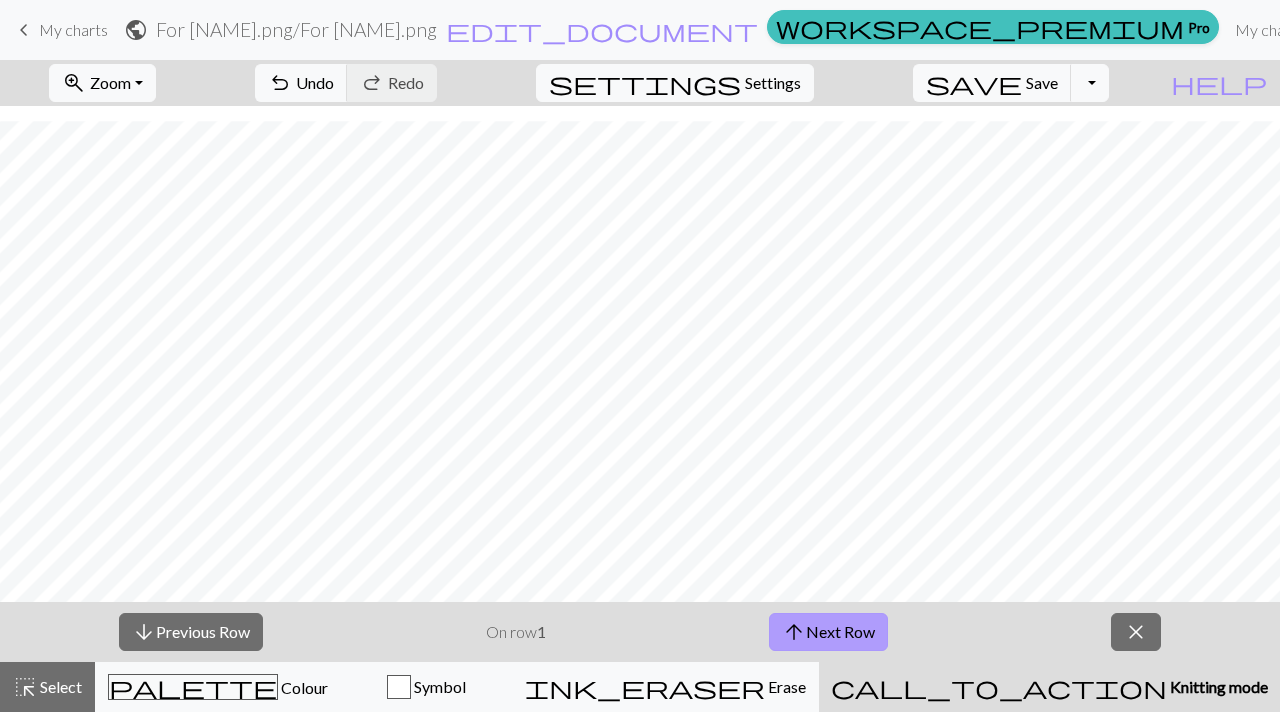 click on "arrow_upward  Next Row" at bounding box center (828, 632) 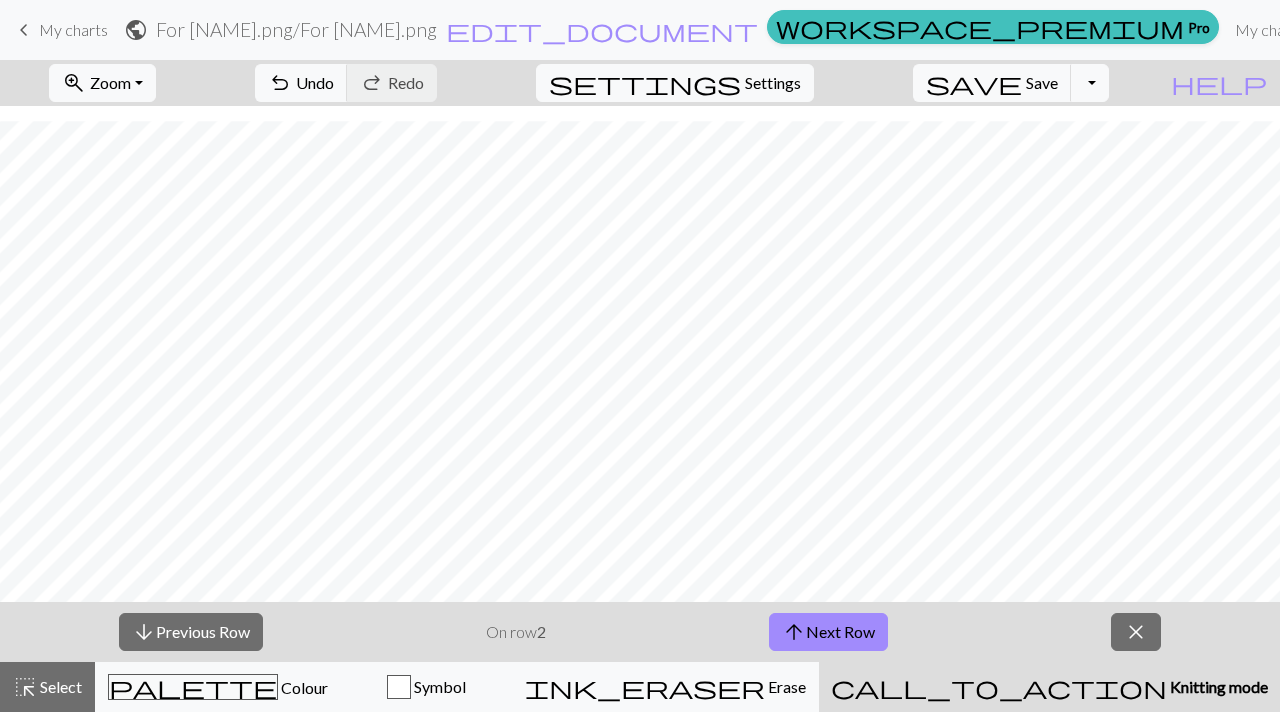 click on "arrow_downward Previous Row On row  2 arrow_upward  Next Row close" at bounding box center (640, 632) 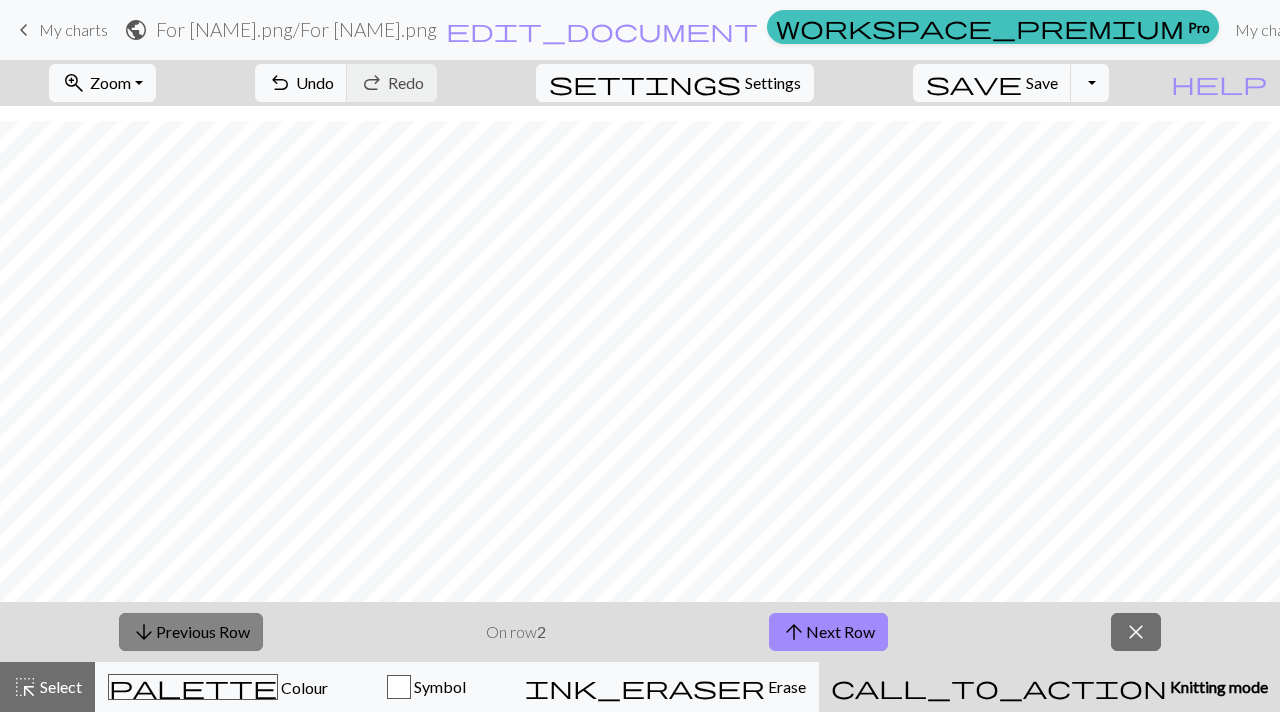 click on "arrow_downward Previous Row" at bounding box center [191, 632] 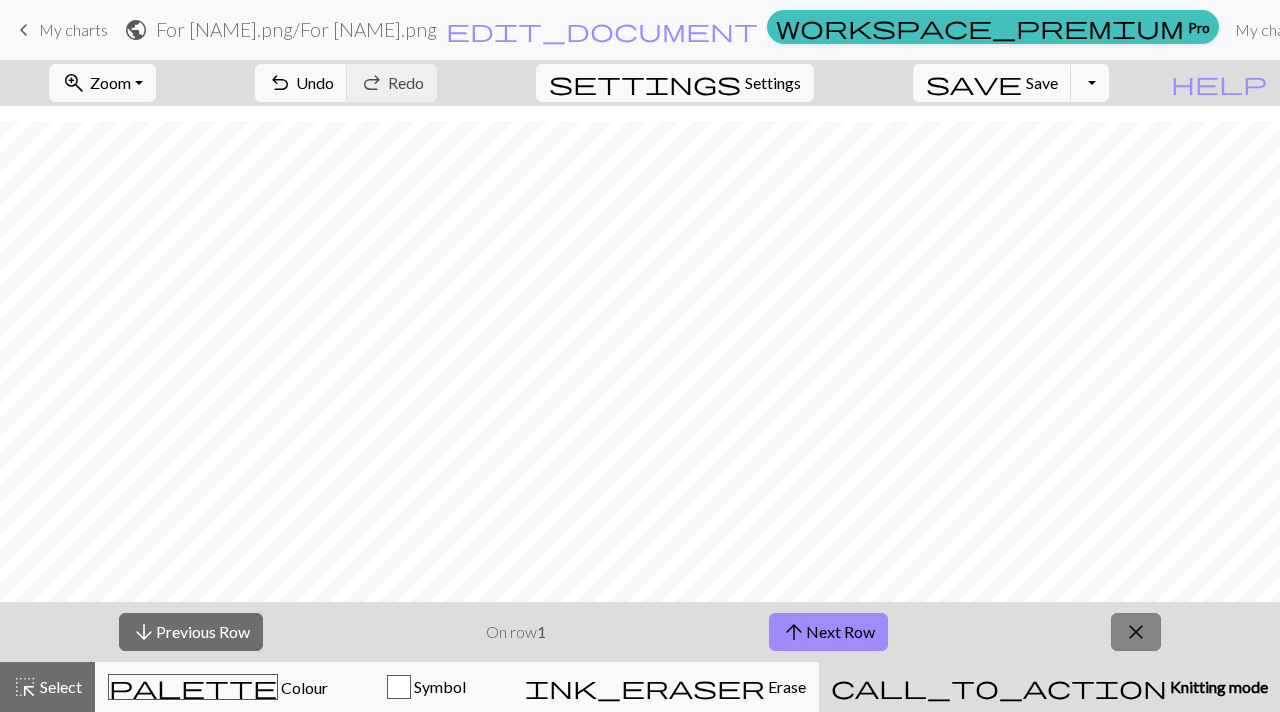 click on "close" at bounding box center (1136, 632) 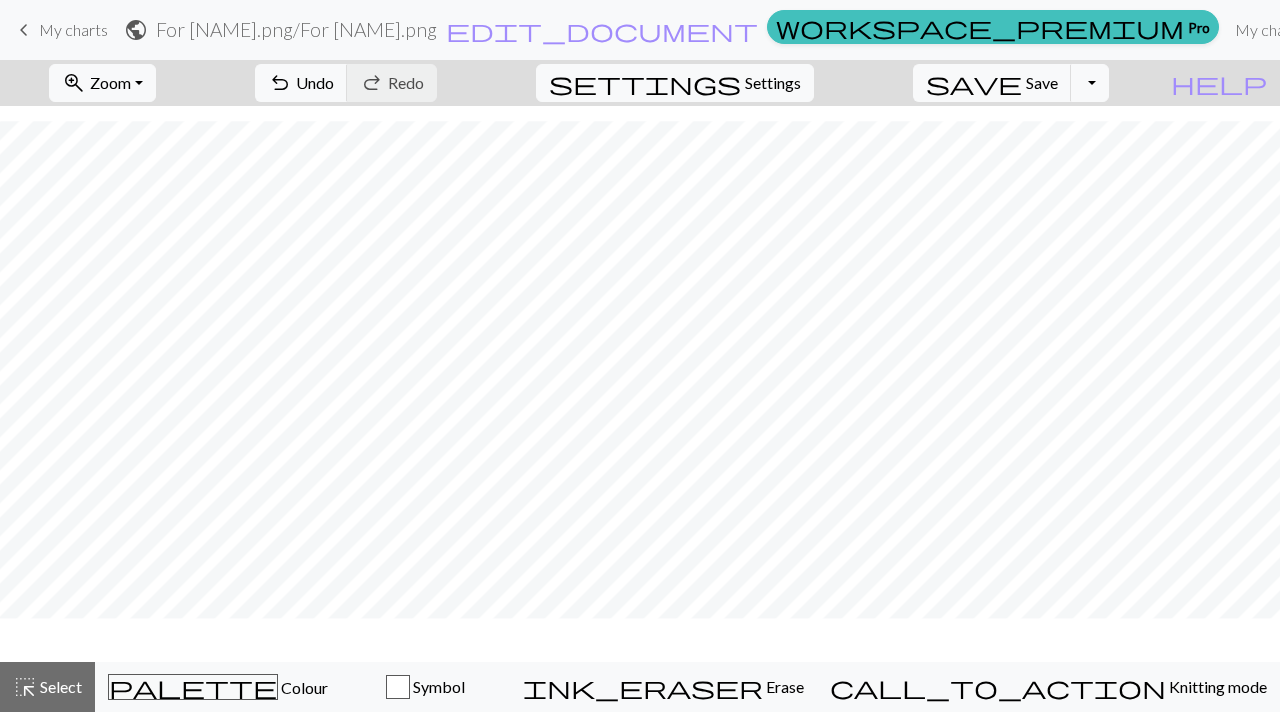 scroll, scrollTop: 509, scrollLeft: 0, axis: vertical 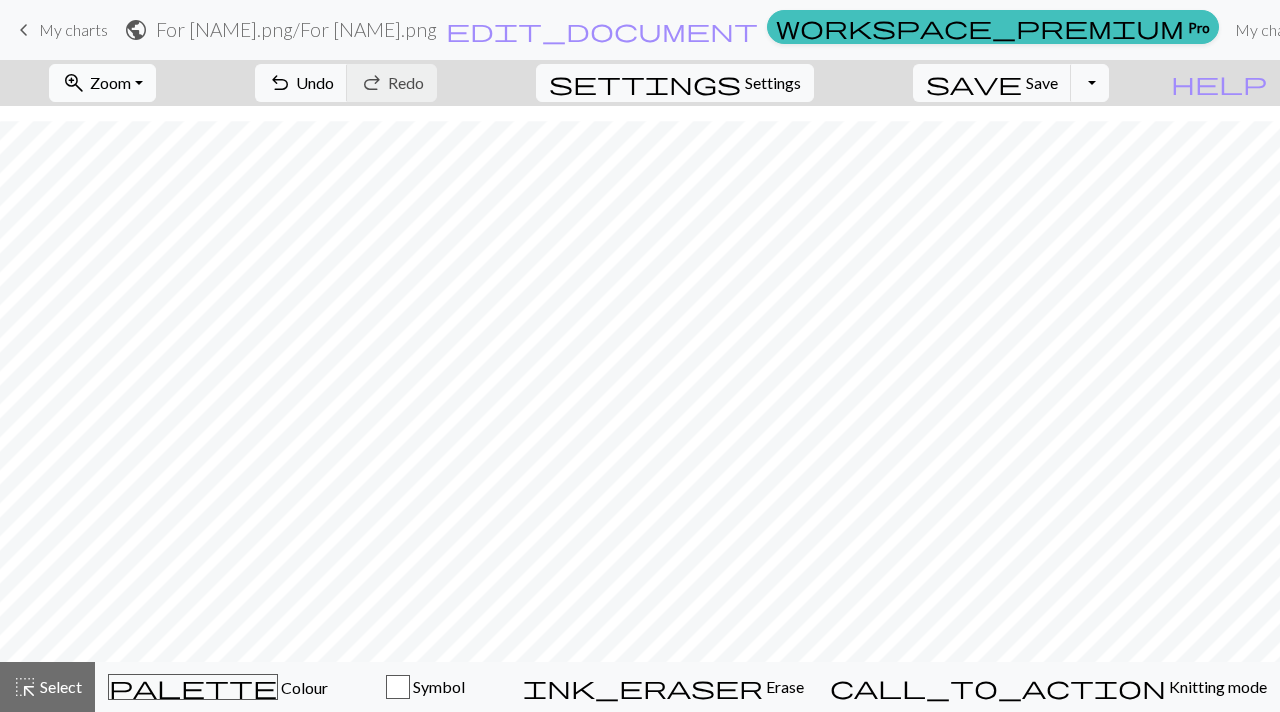 click on "zoom_in Zoom Zoom" at bounding box center [102, 83] 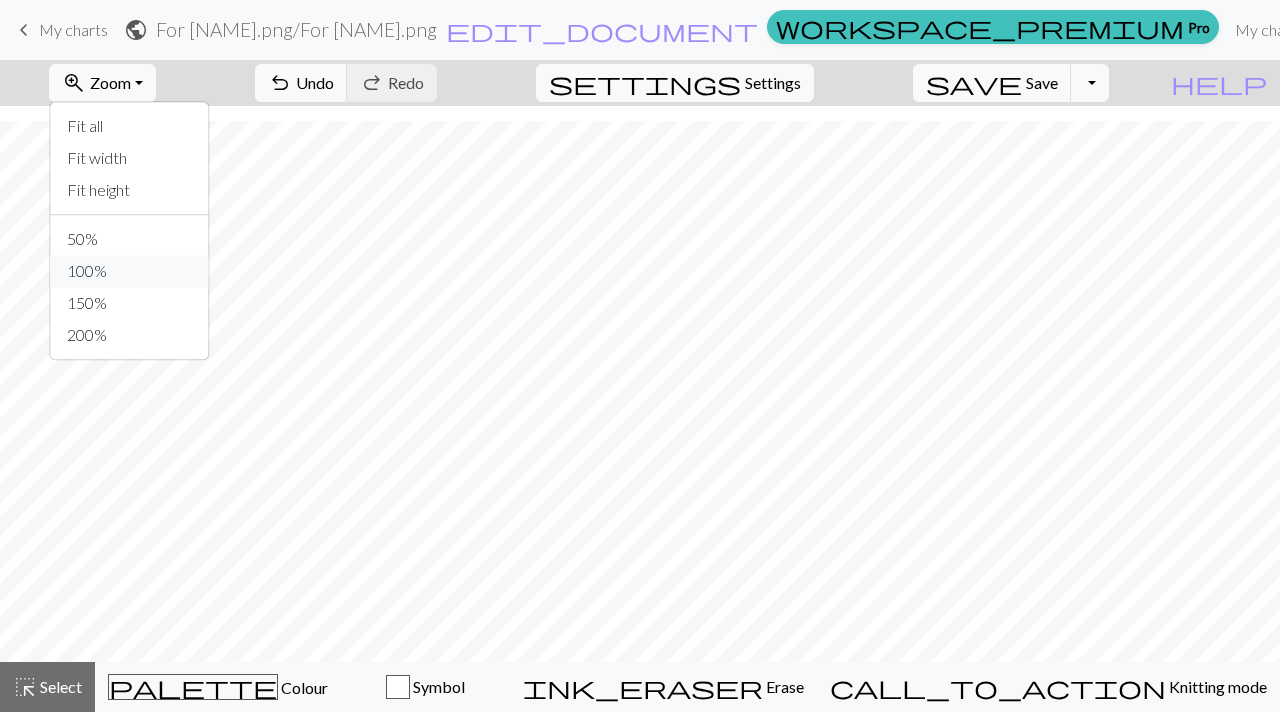 click on "100%" at bounding box center (130, 271) 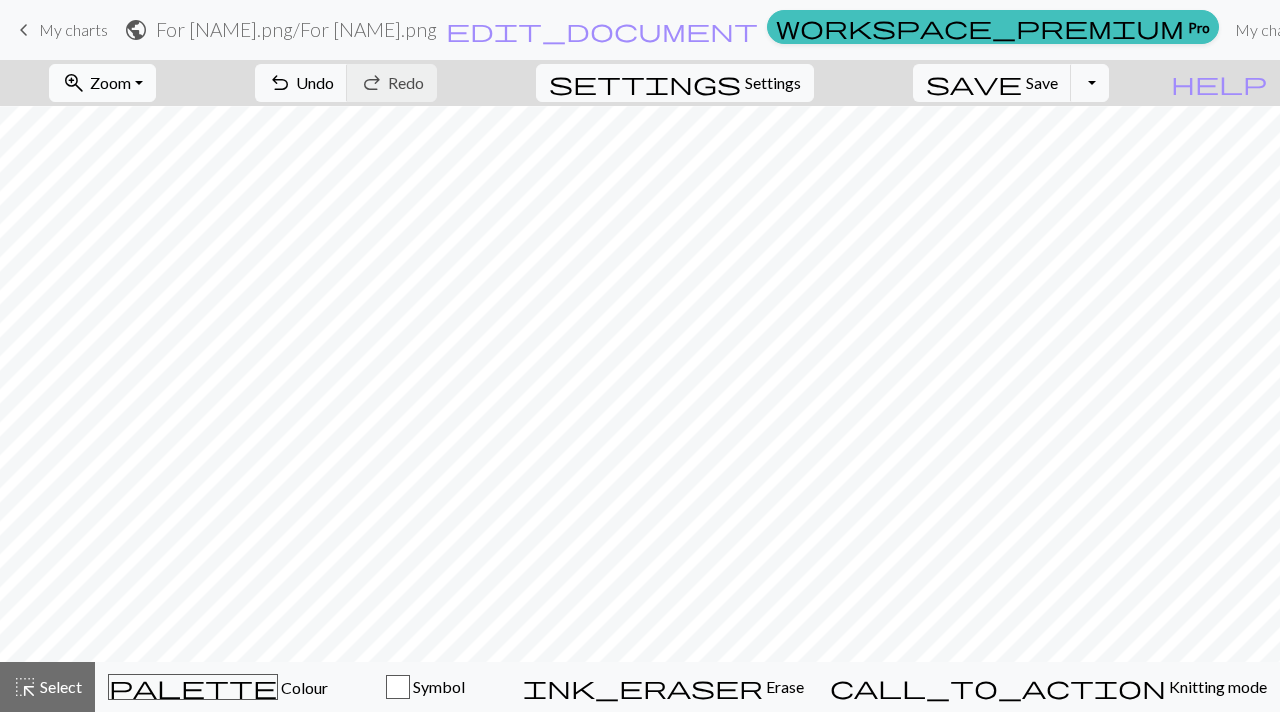 click on "zoom_in" at bounding box center [74, 83] 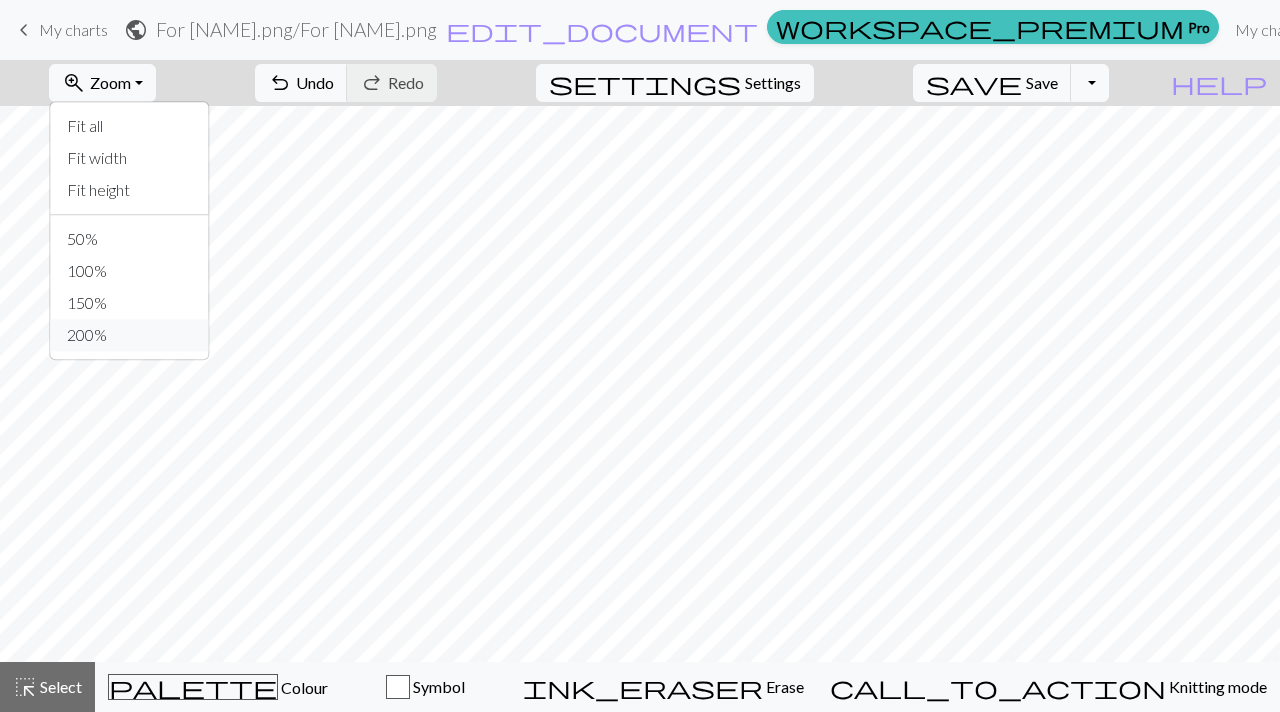 click on "200%" at bounding box center (130, 335) 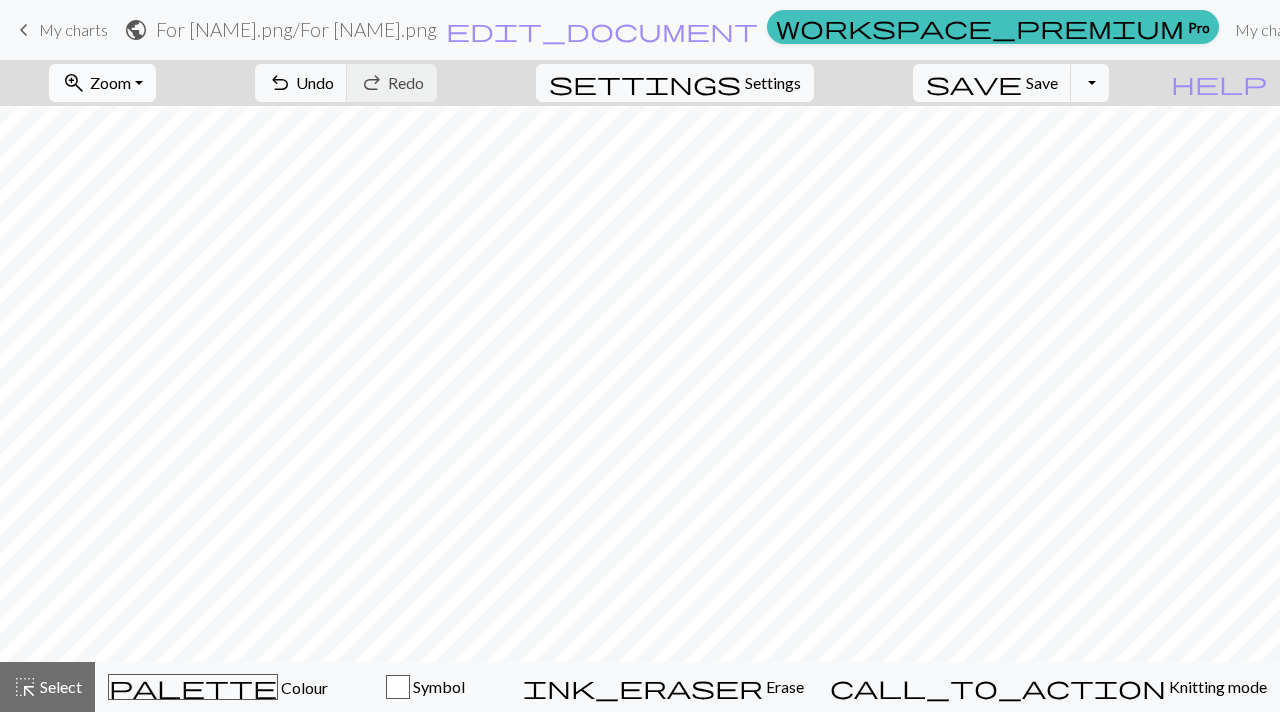 click on "zoom_in Zoom Zoom" at bounding box center [102, 83] 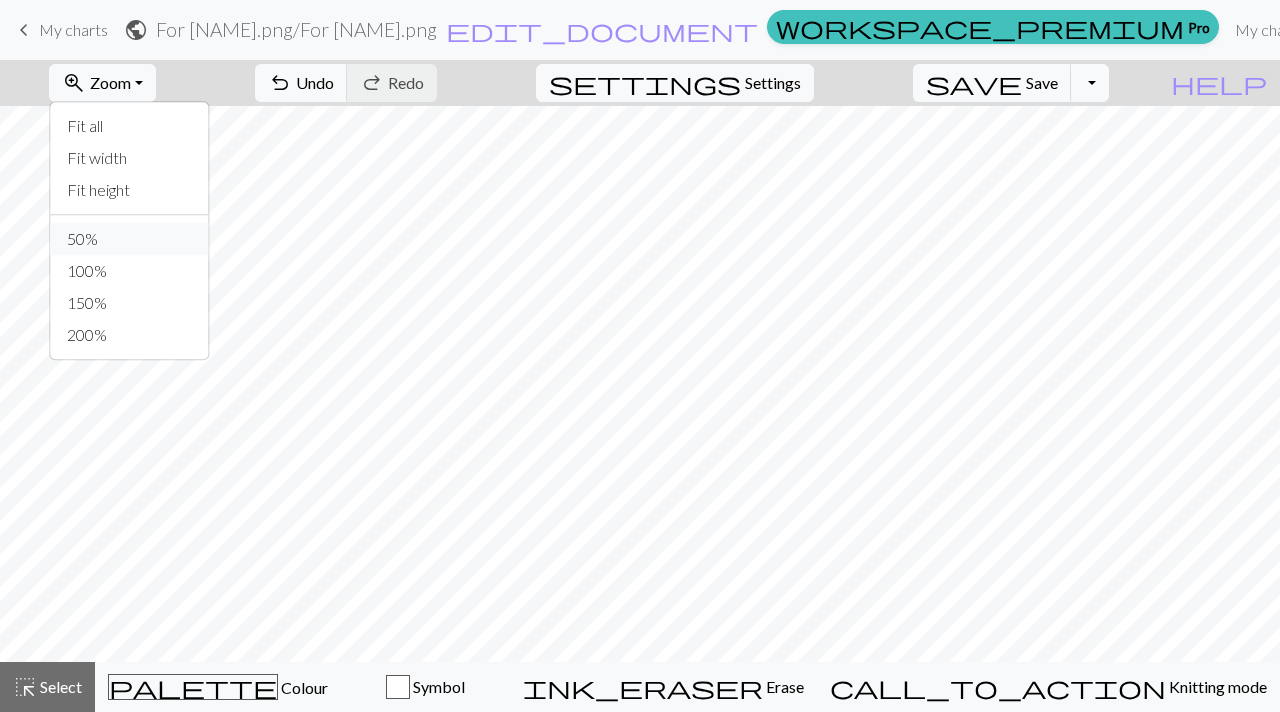 click on "50%" at bounding box center [130, 239] 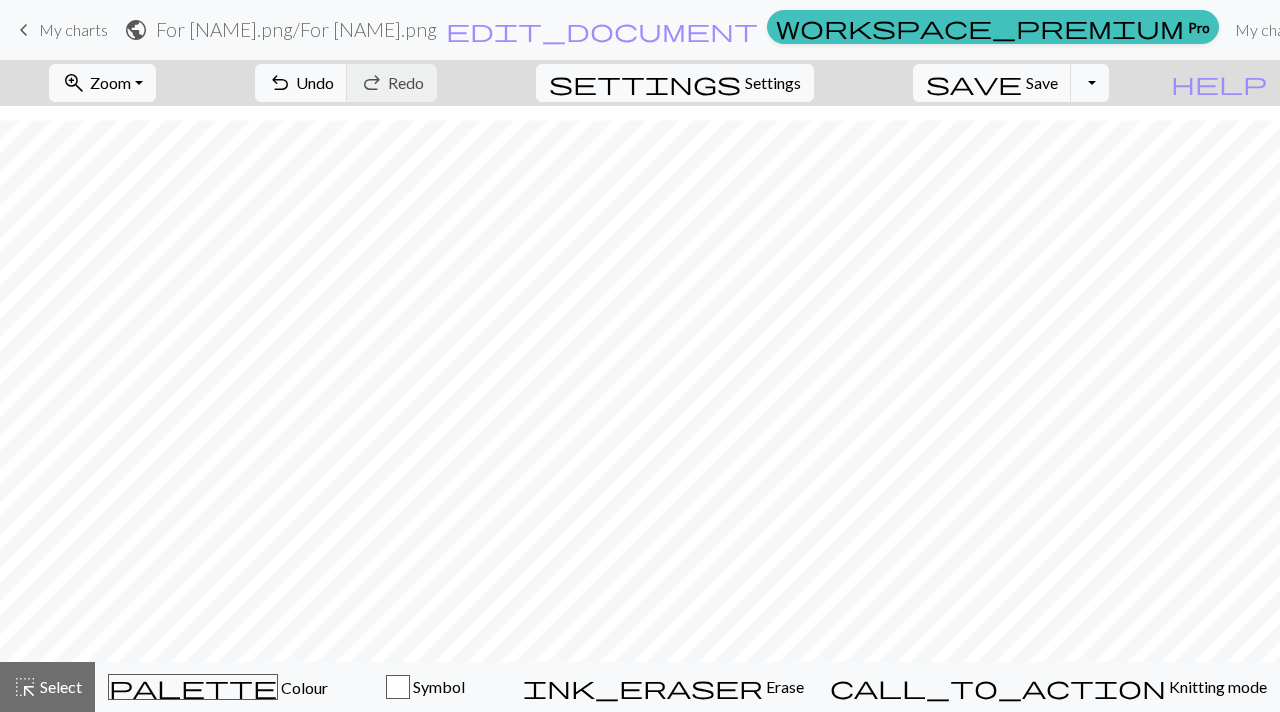 scroll, scrollTop: 328, scrollLeft: 0, axis: vertical 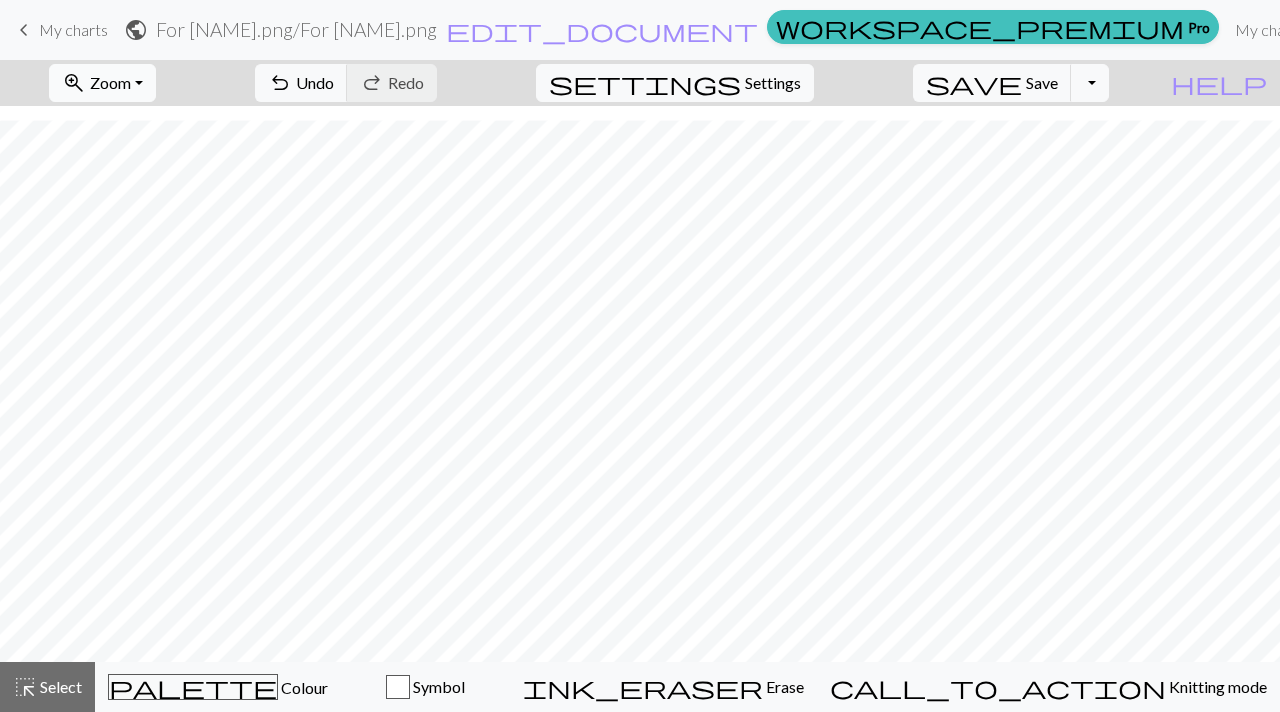 click on "Zoom" at bounding box center (110, 82) 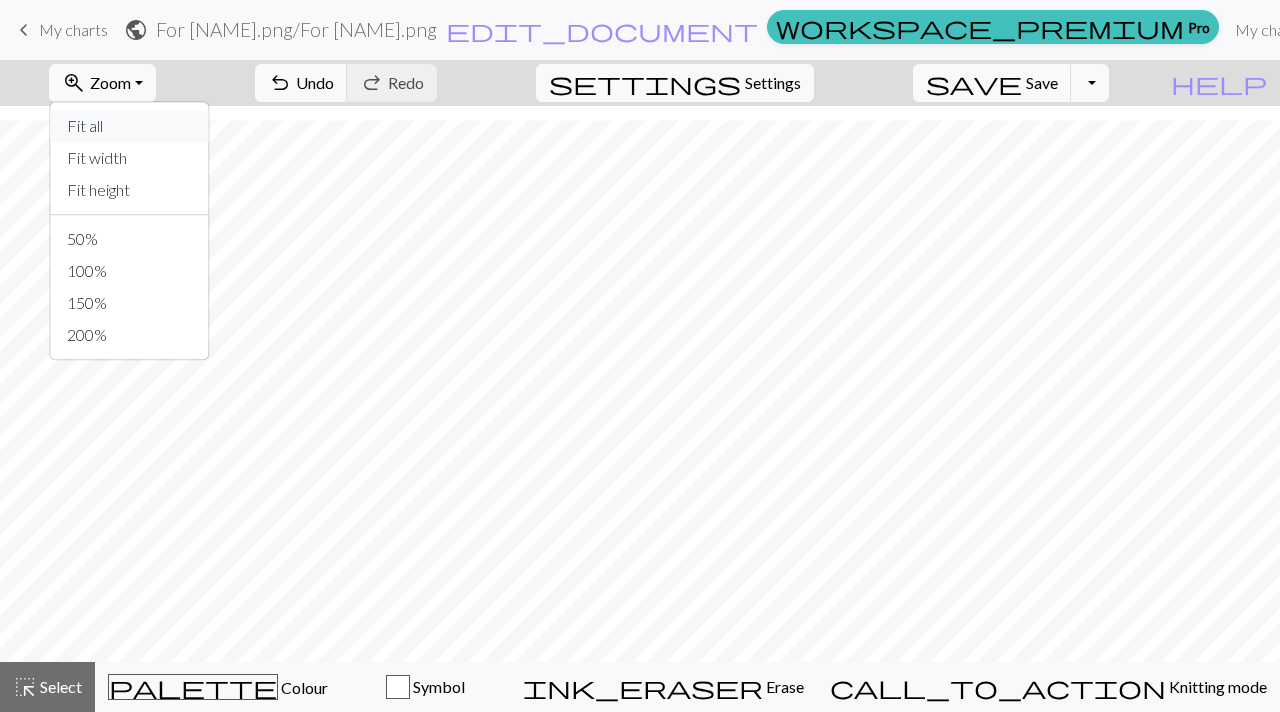 click on "Fit all" at bounding box center [130, 126] 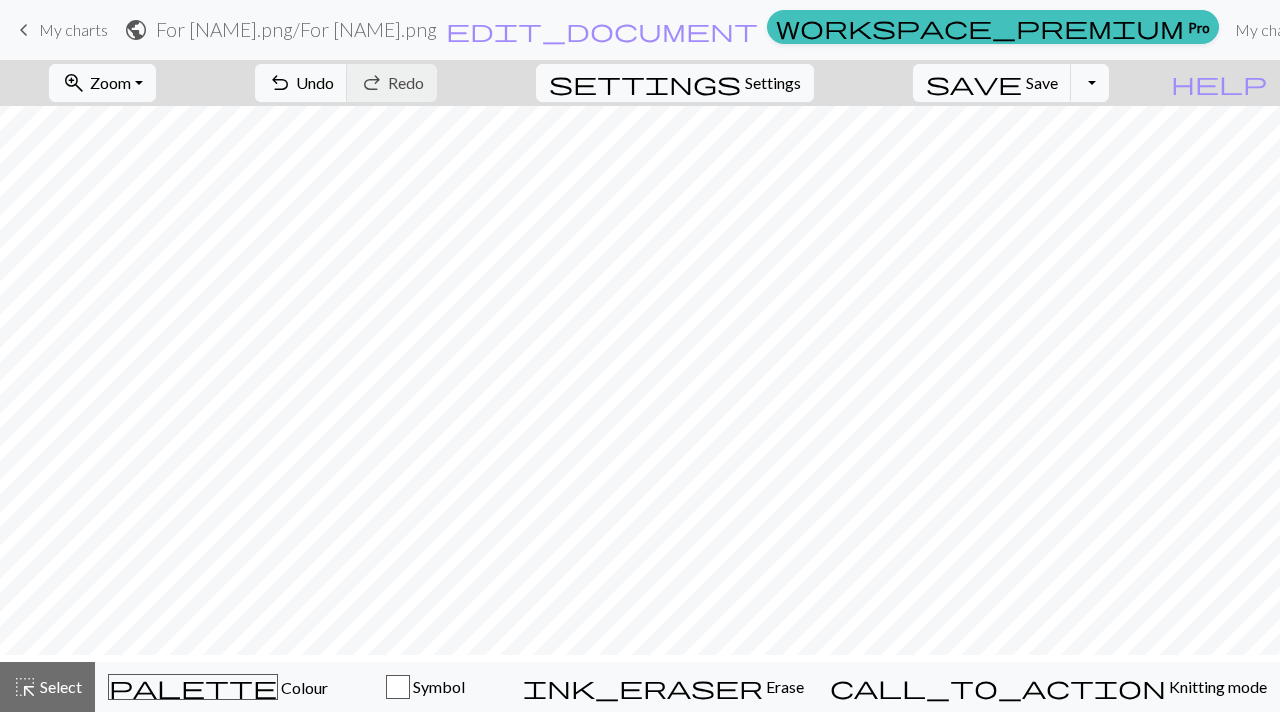 scroll, scrollTop: 0, scrollLeft: 0, axis: both 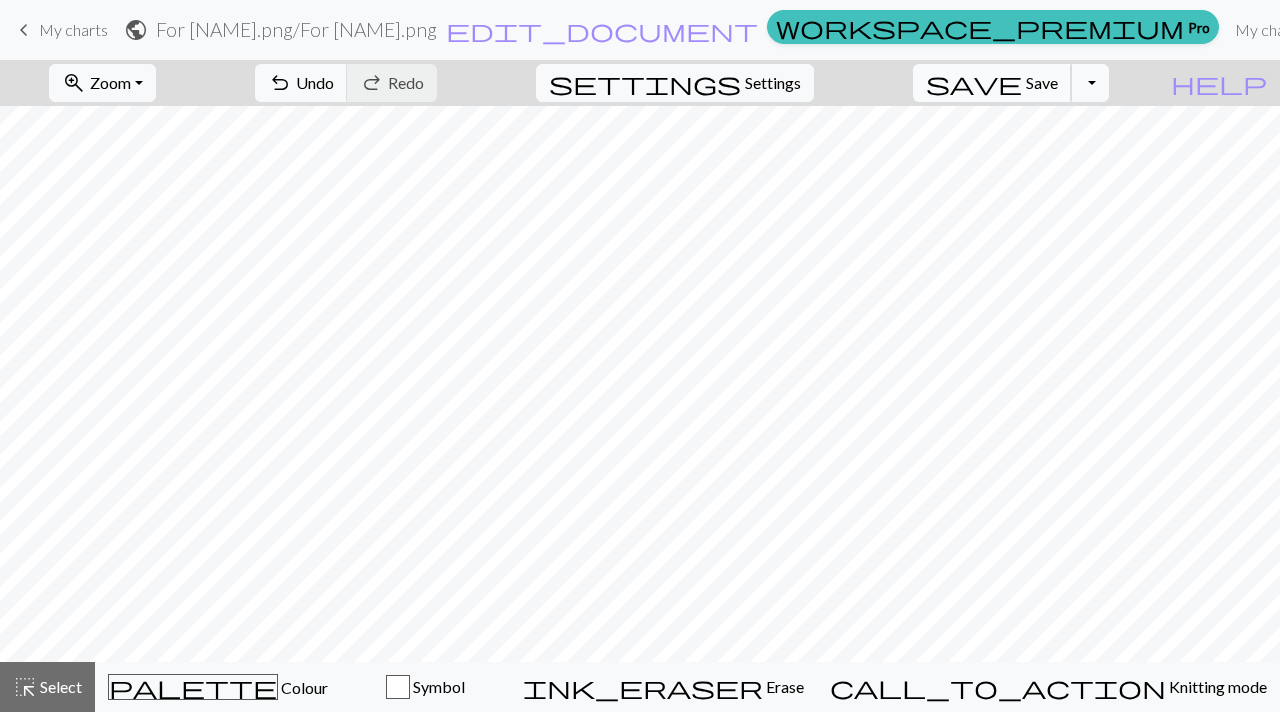 click on "save Save Save" at bounding box center (992, 83) 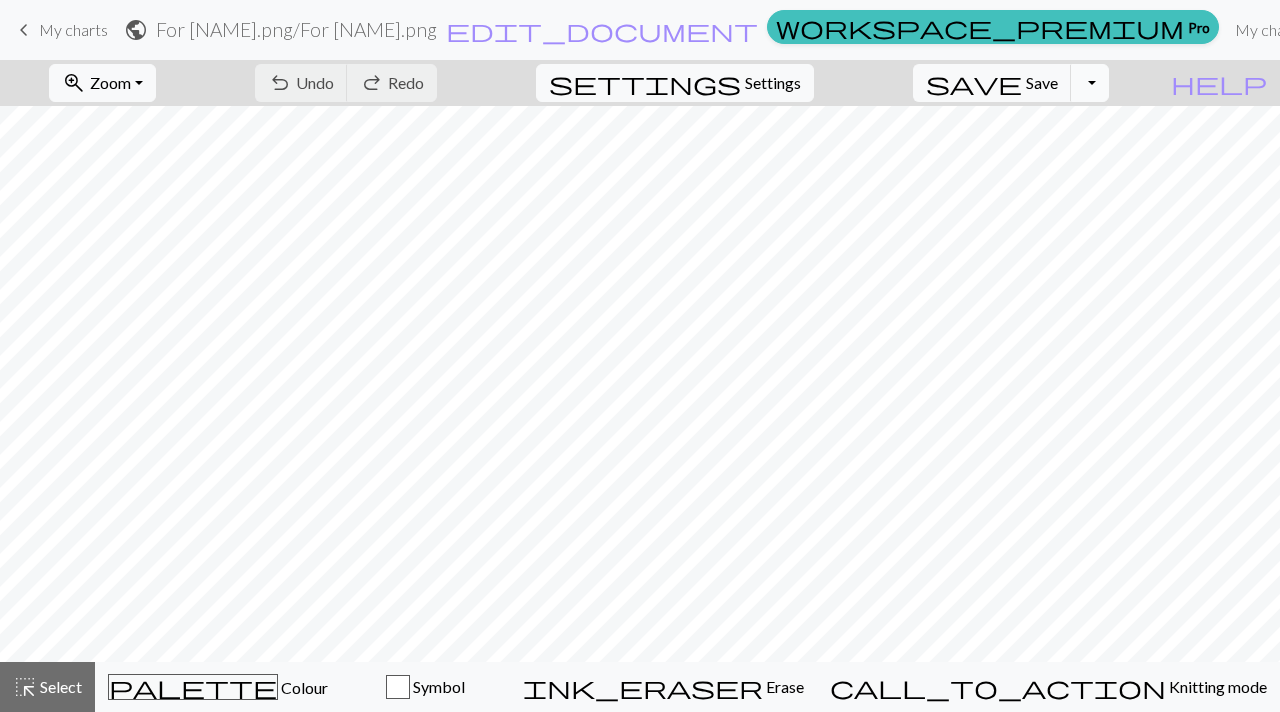 click on "Toggle Dropdown" at bounding box center (1090, 83) 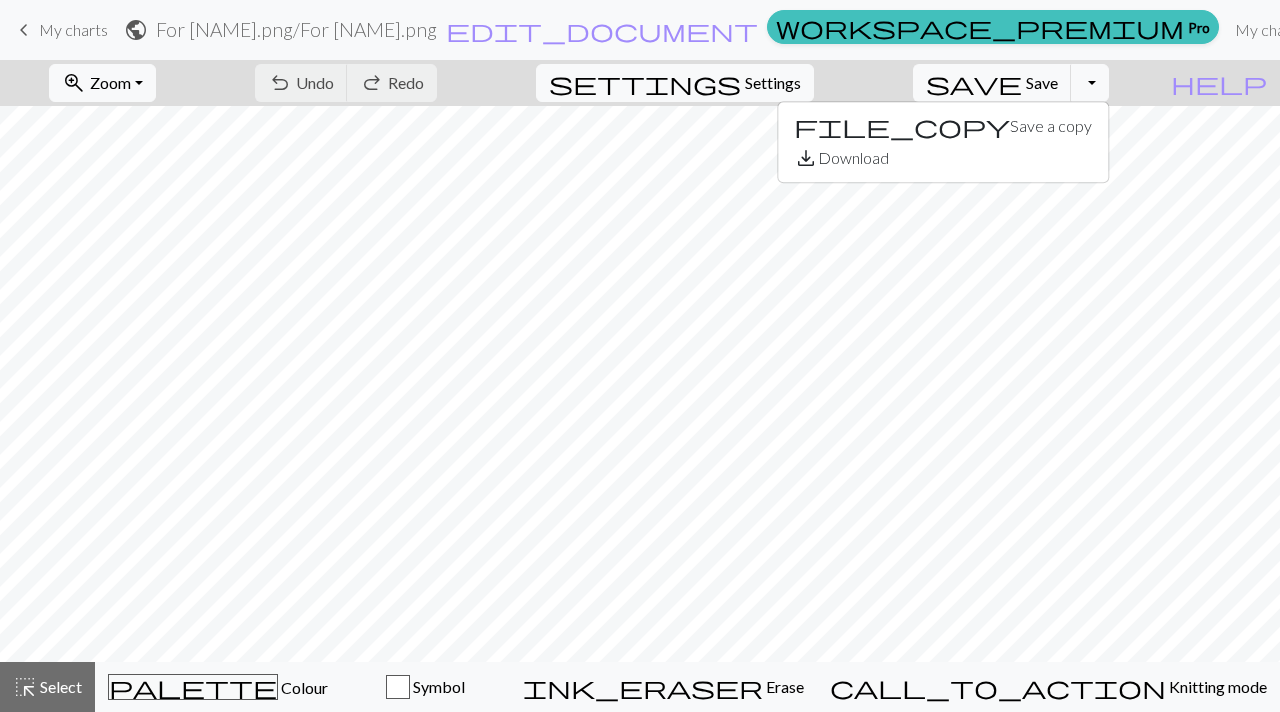 click on "Manual" at bounding box center (1410, 30) 